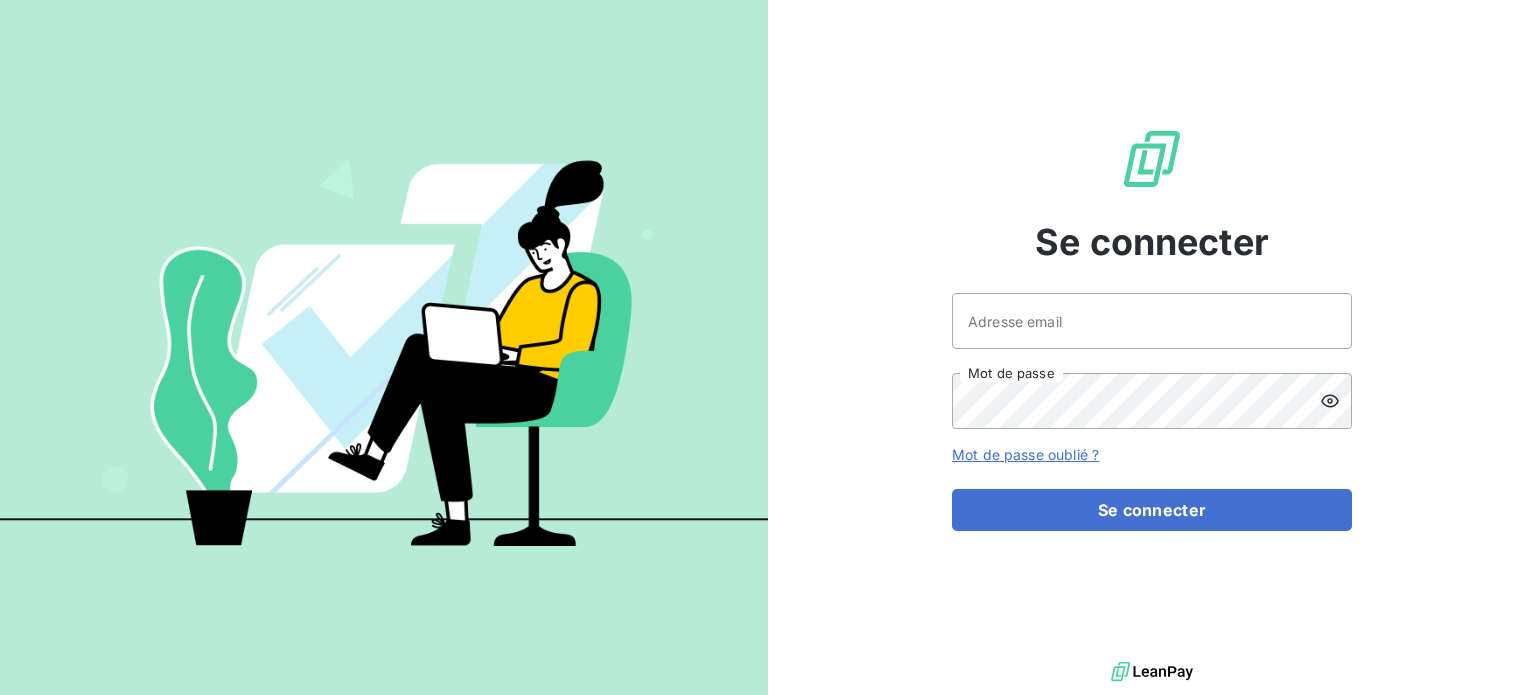 scroll, scrollTop: 0, scrollLeft: 0, axis: both 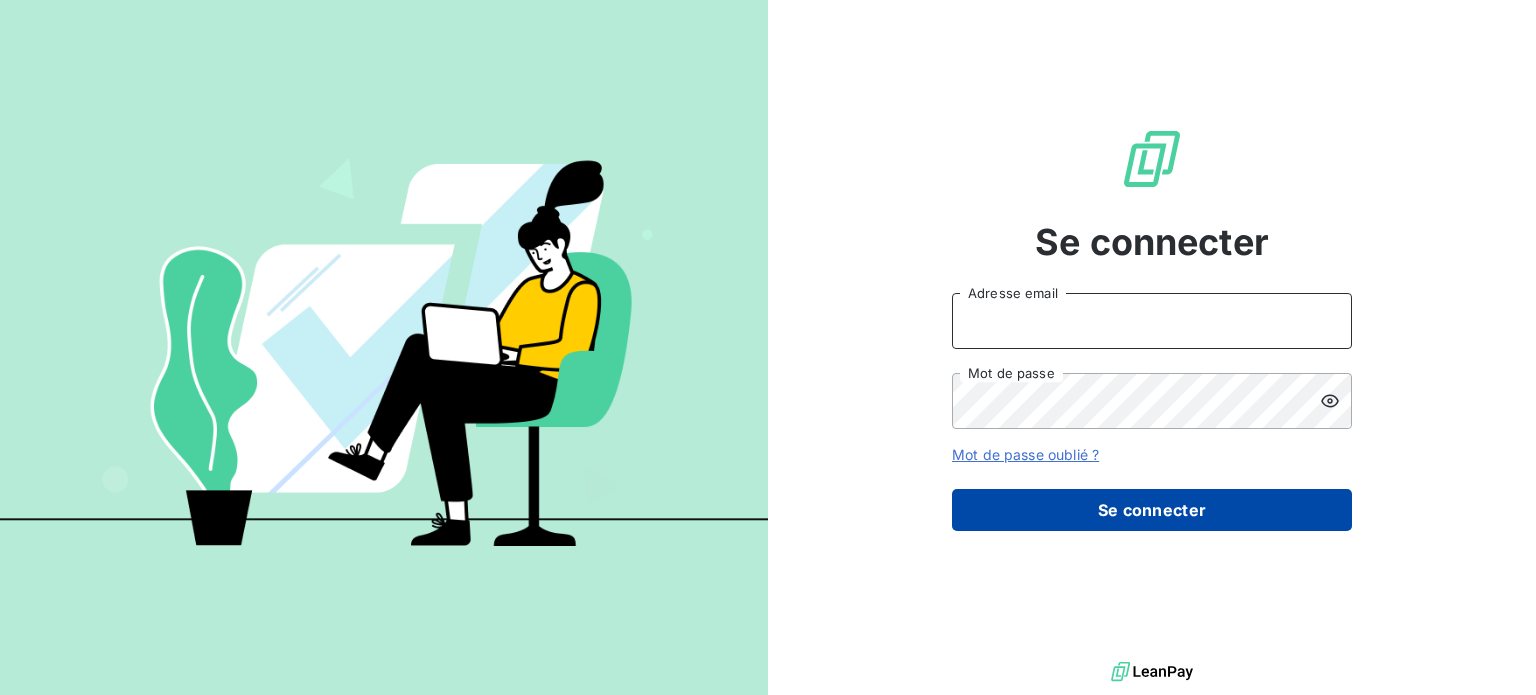 type on "antoine.auffret@groupebrochard.fr" 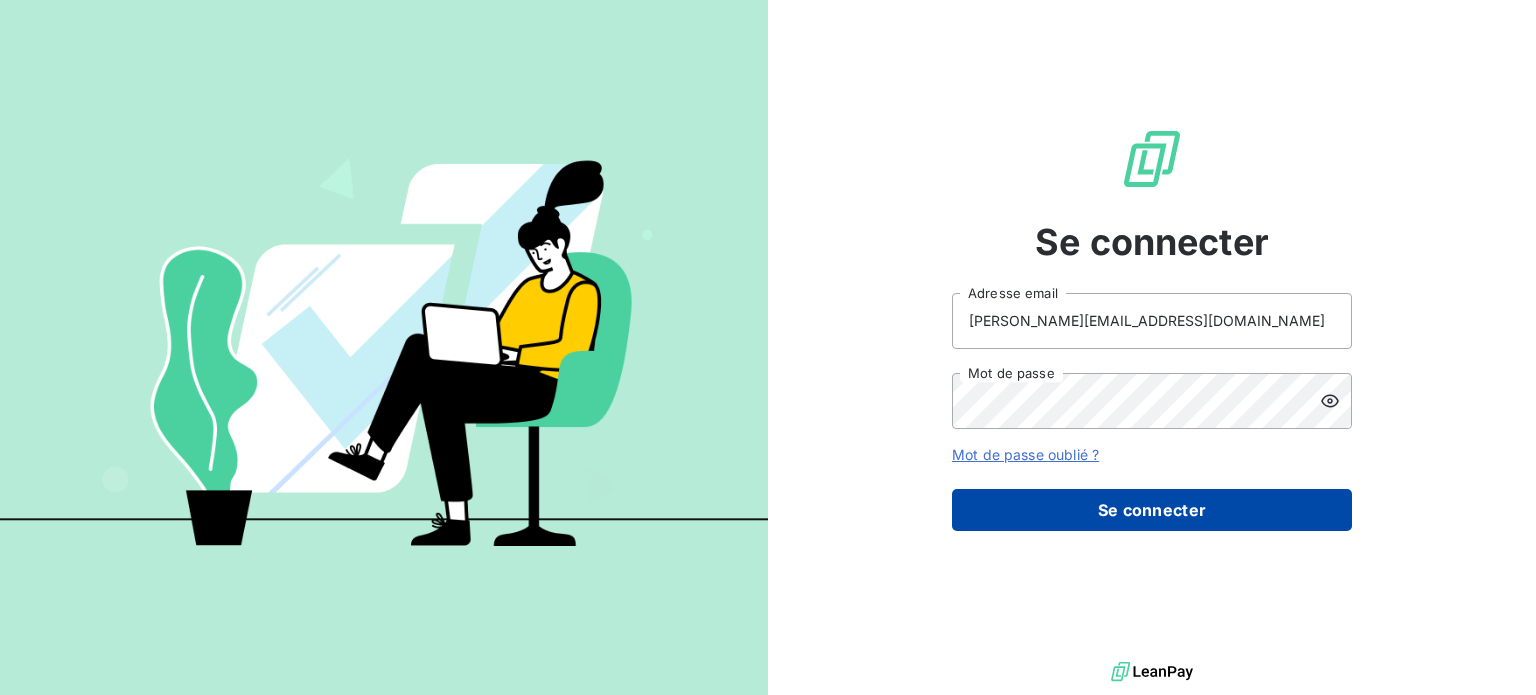 click on "Se connecter" at bounding box center (1152, 510) 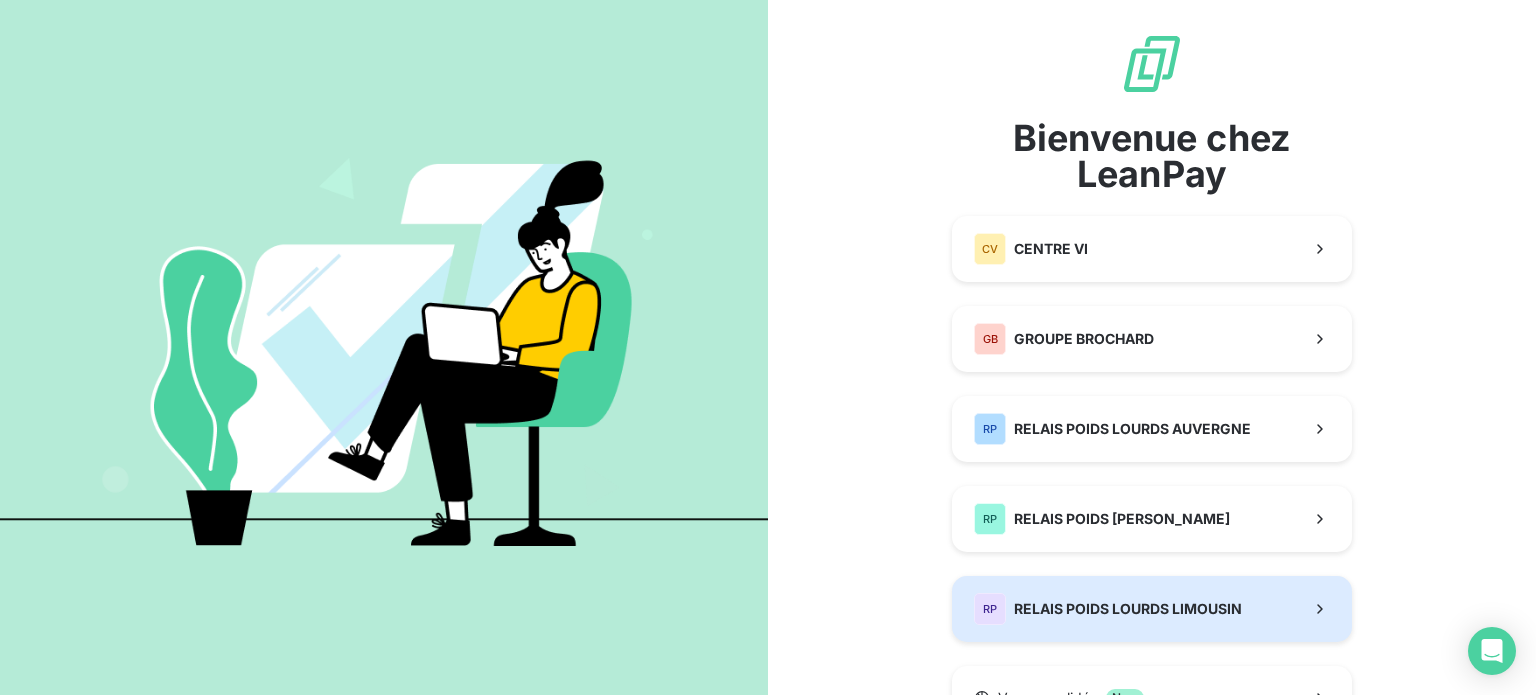 click on "RELAIS POIDS LOURDS LIMOUSIN" at bounding box center [1128, 609] 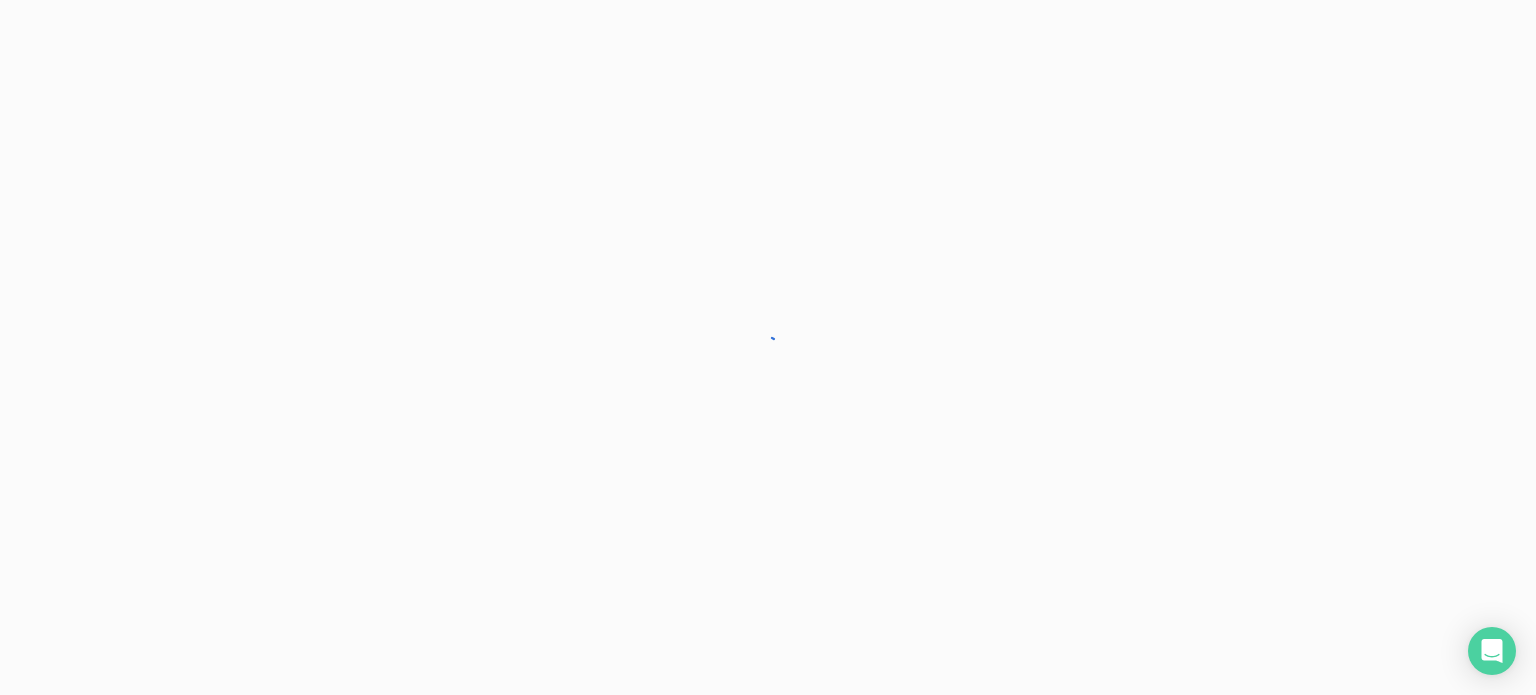 scroll, scrollTop: 0, scrollLeft: 0, axis: both 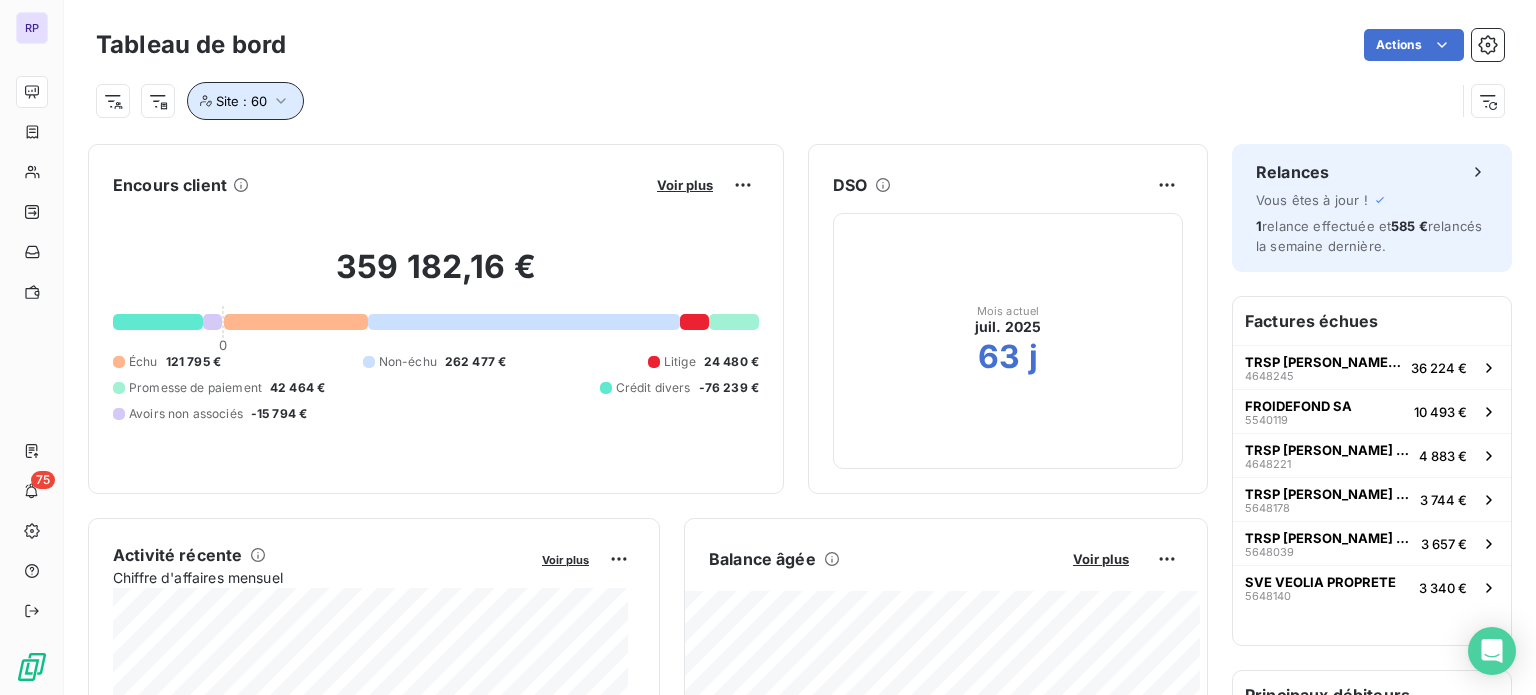 click 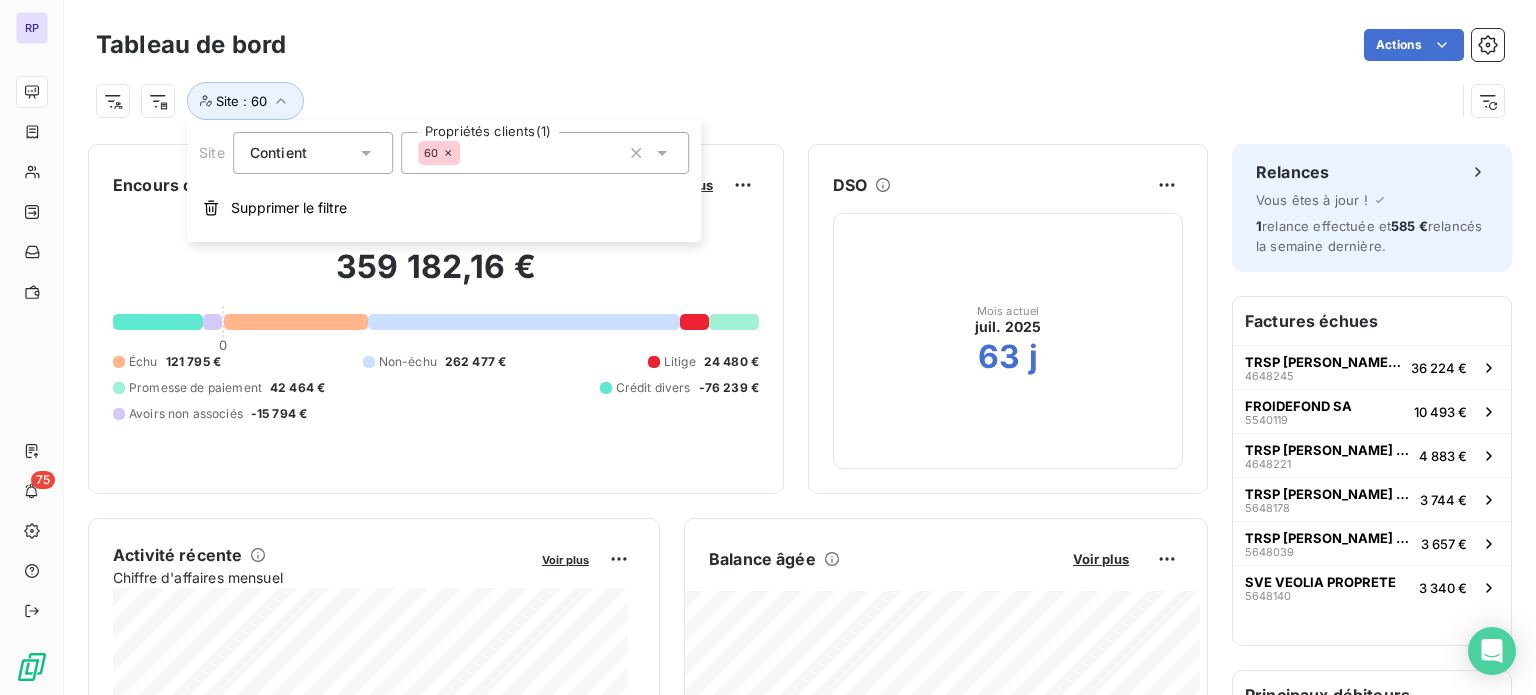 click 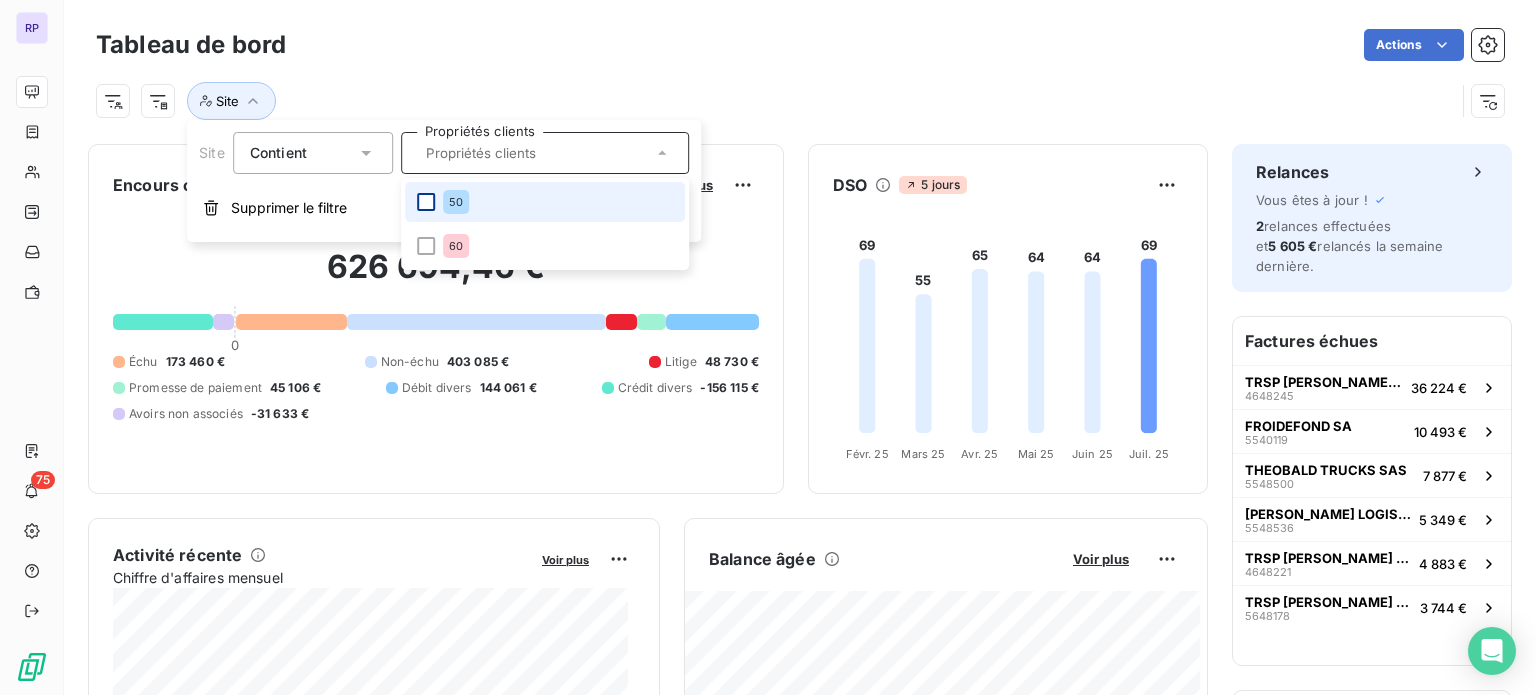 click at bounding box center (426, 202) 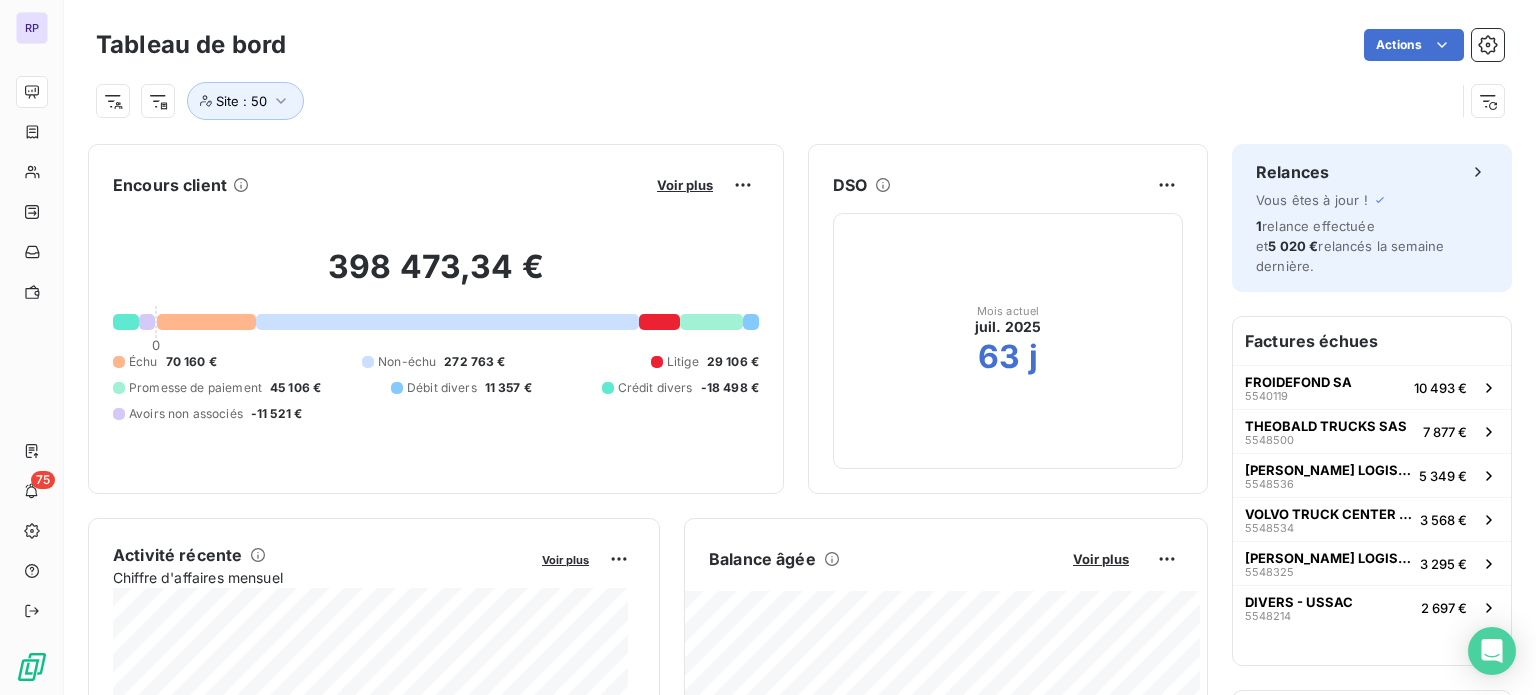 click on "Actions" at bounding box center (907, 45) 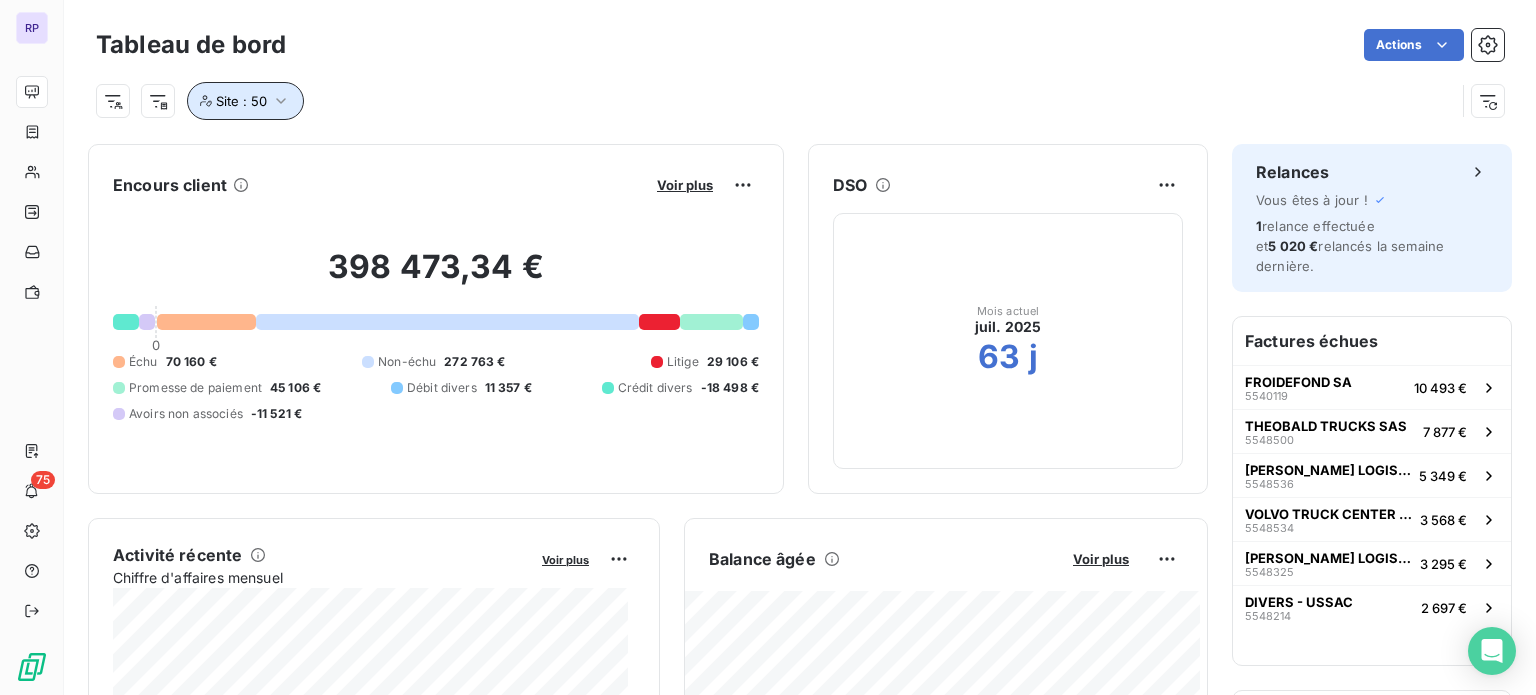 click 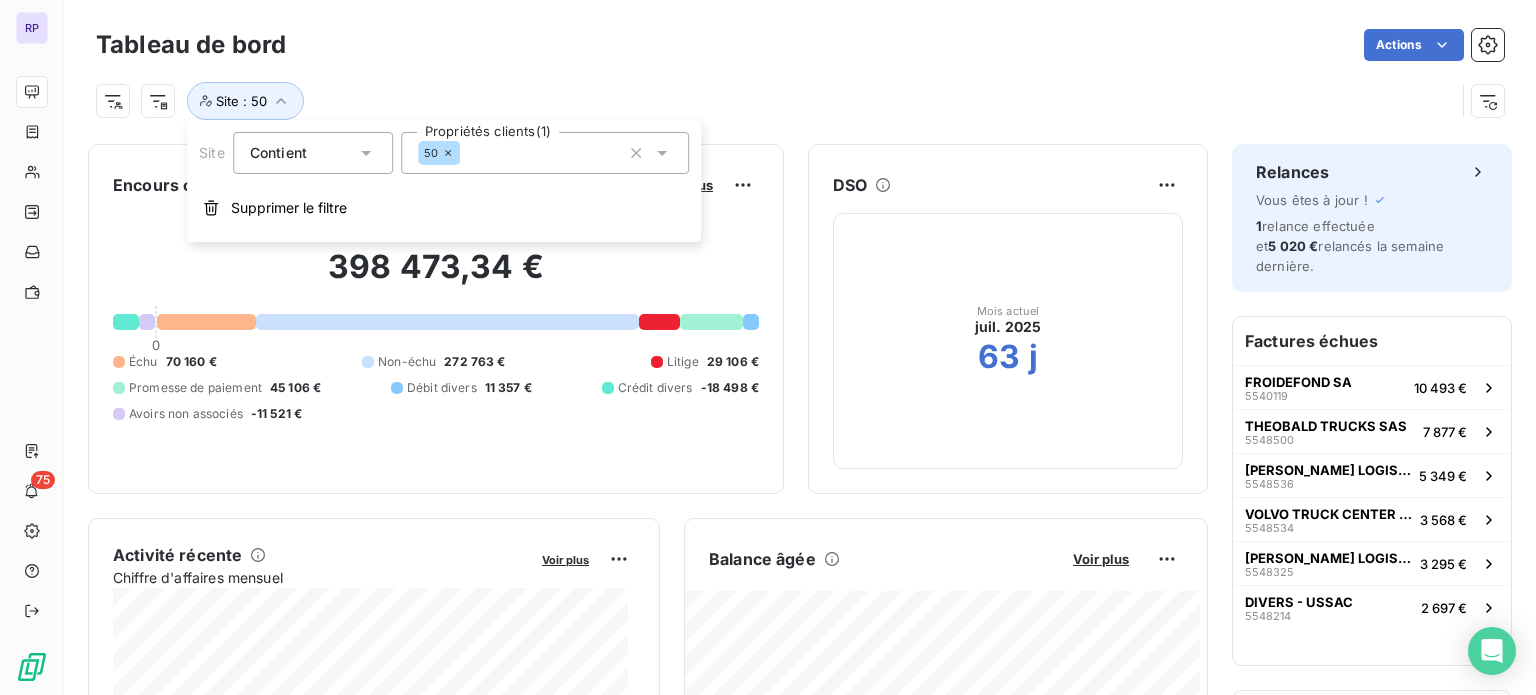 click 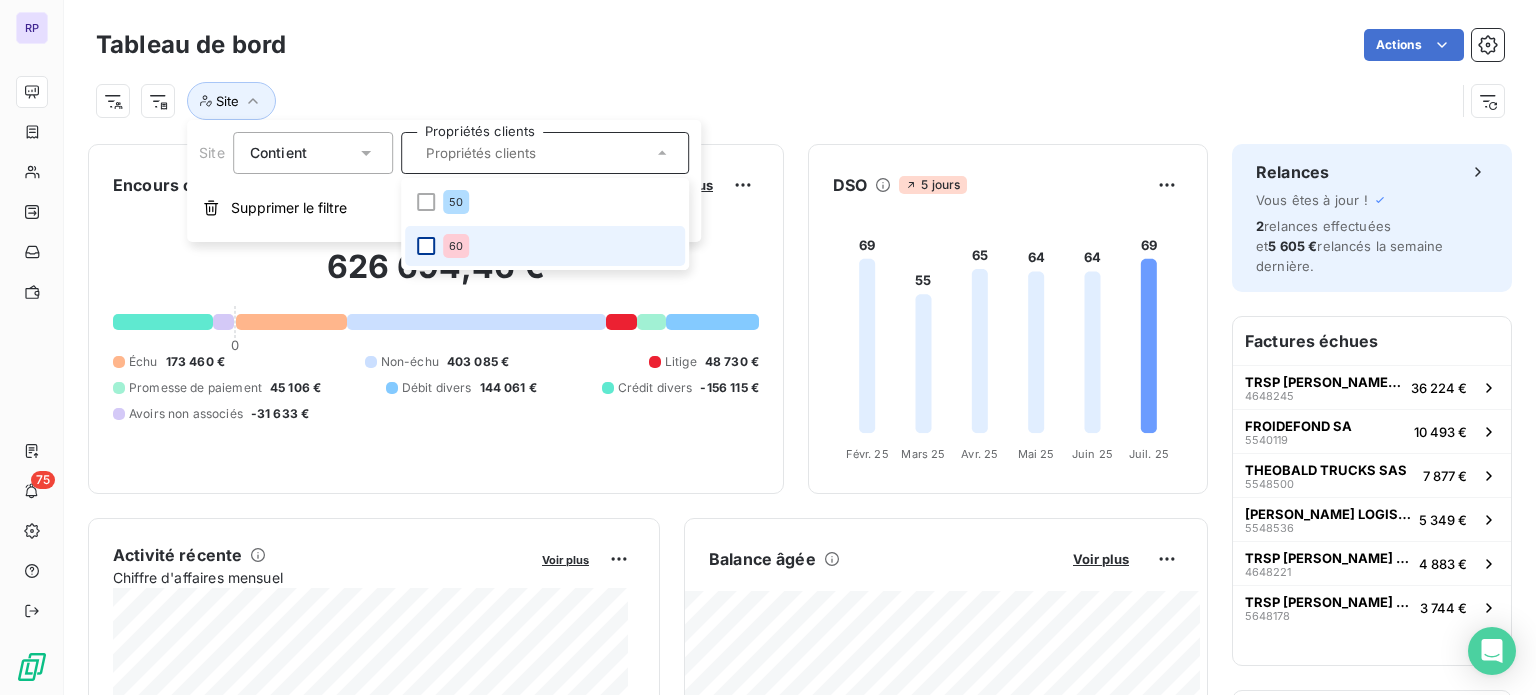 click at bounding box center [426, 246] 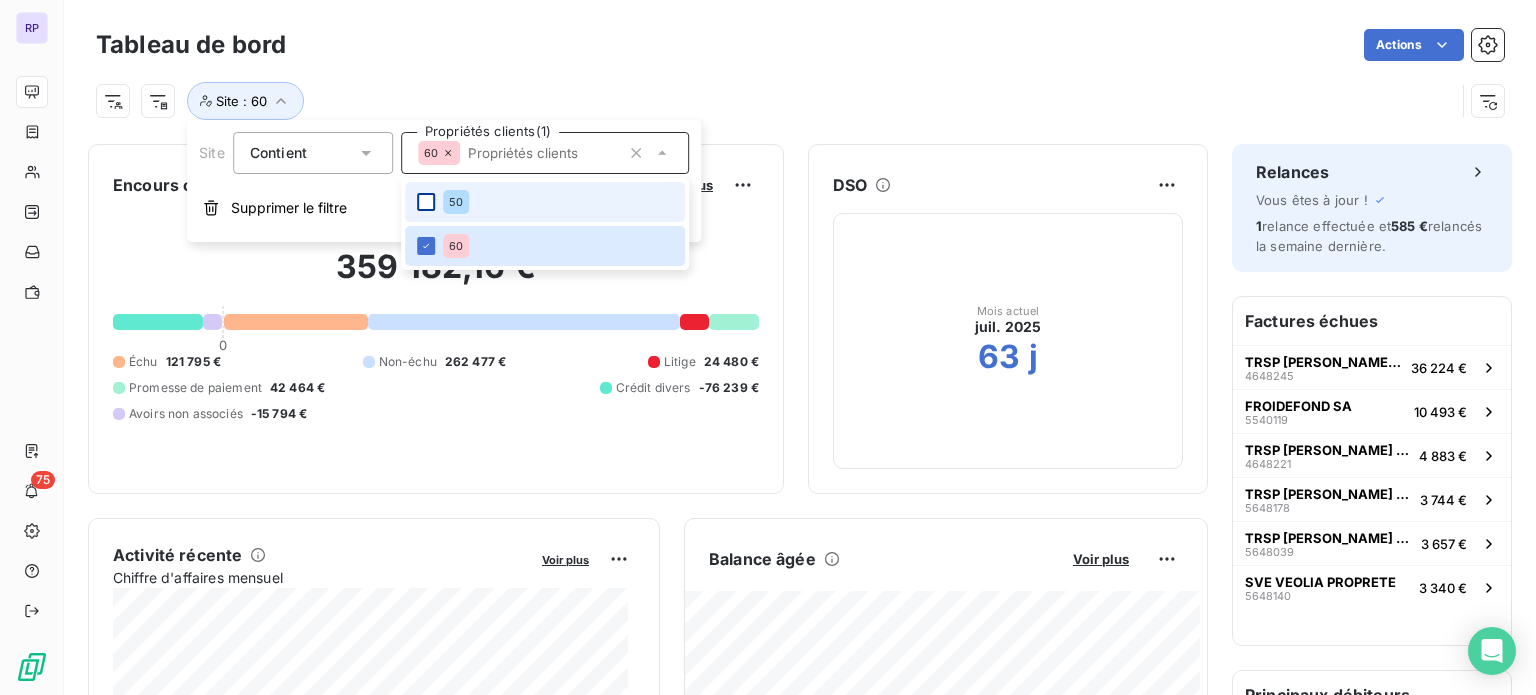 click at bounding box center [426, 202] 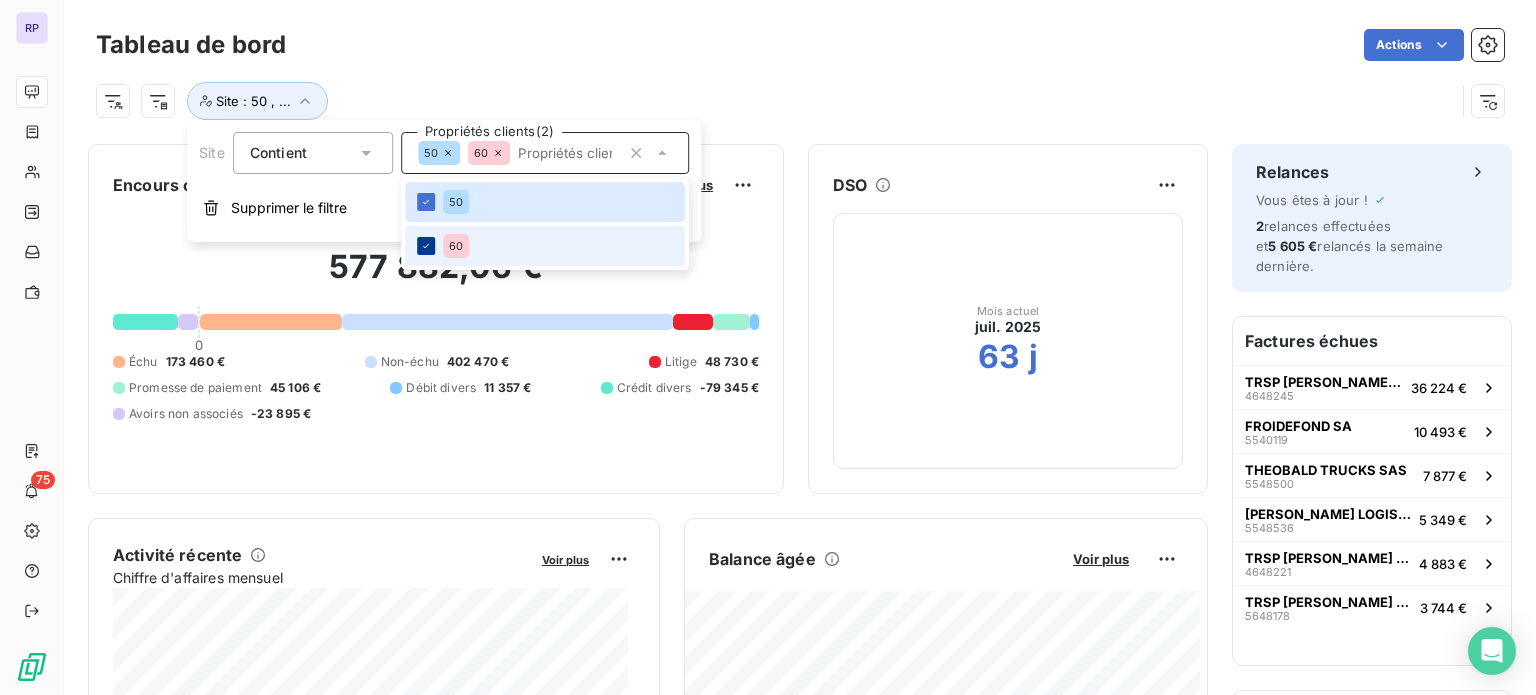 click 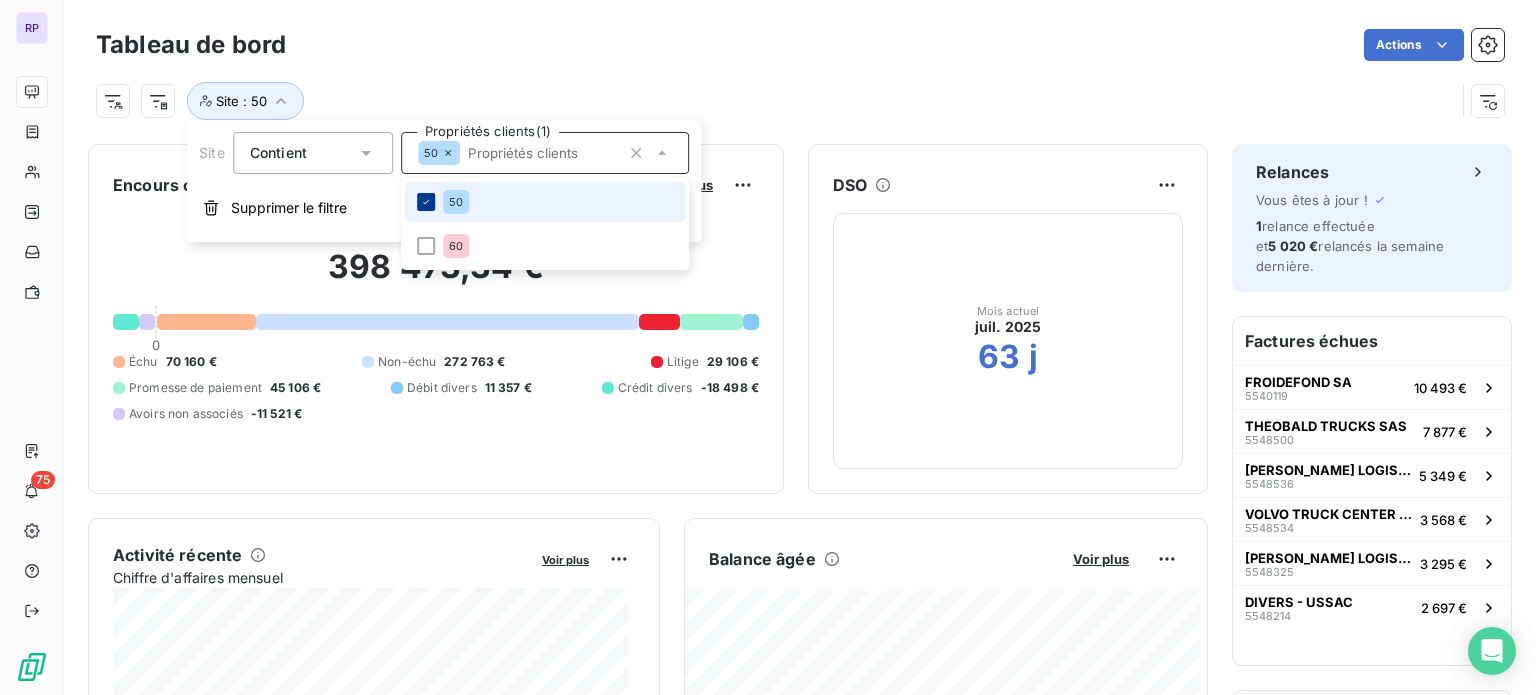click 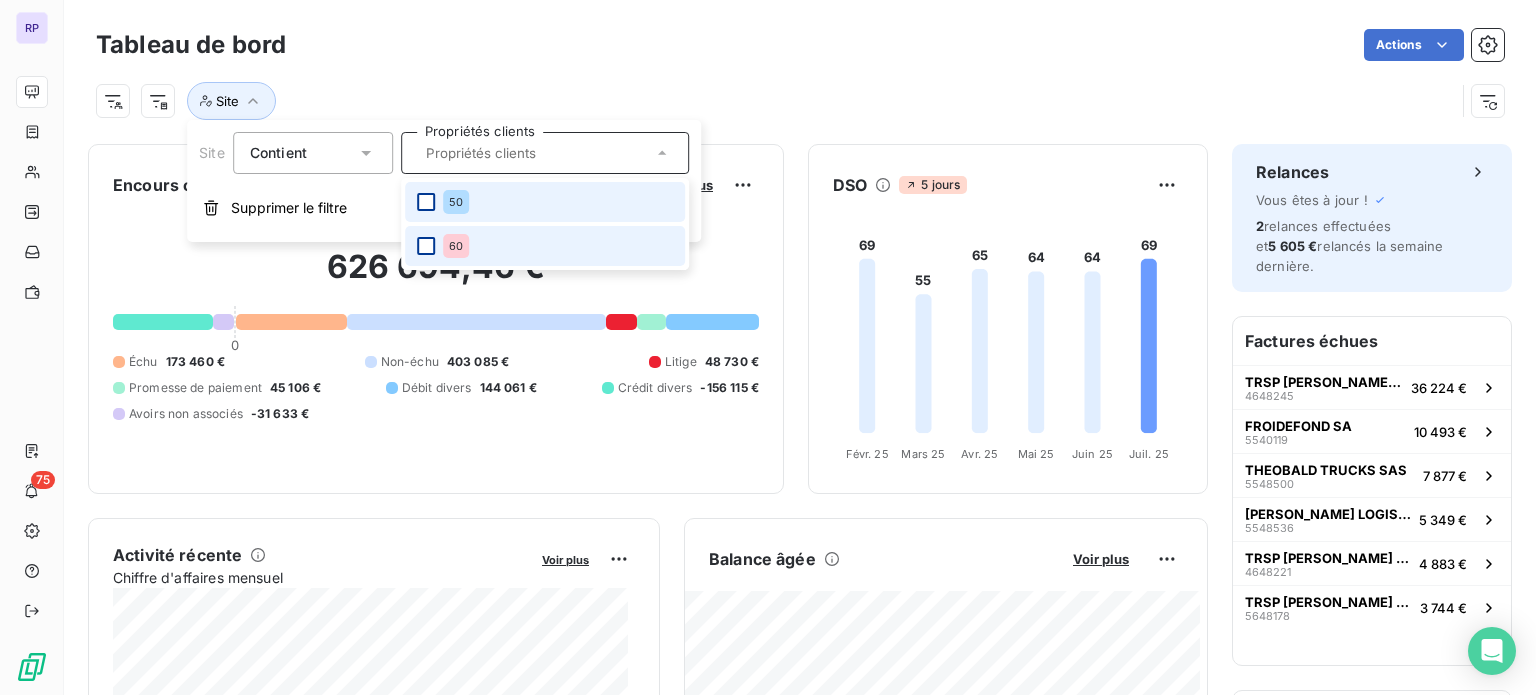 click at bounding box center (426, 246) 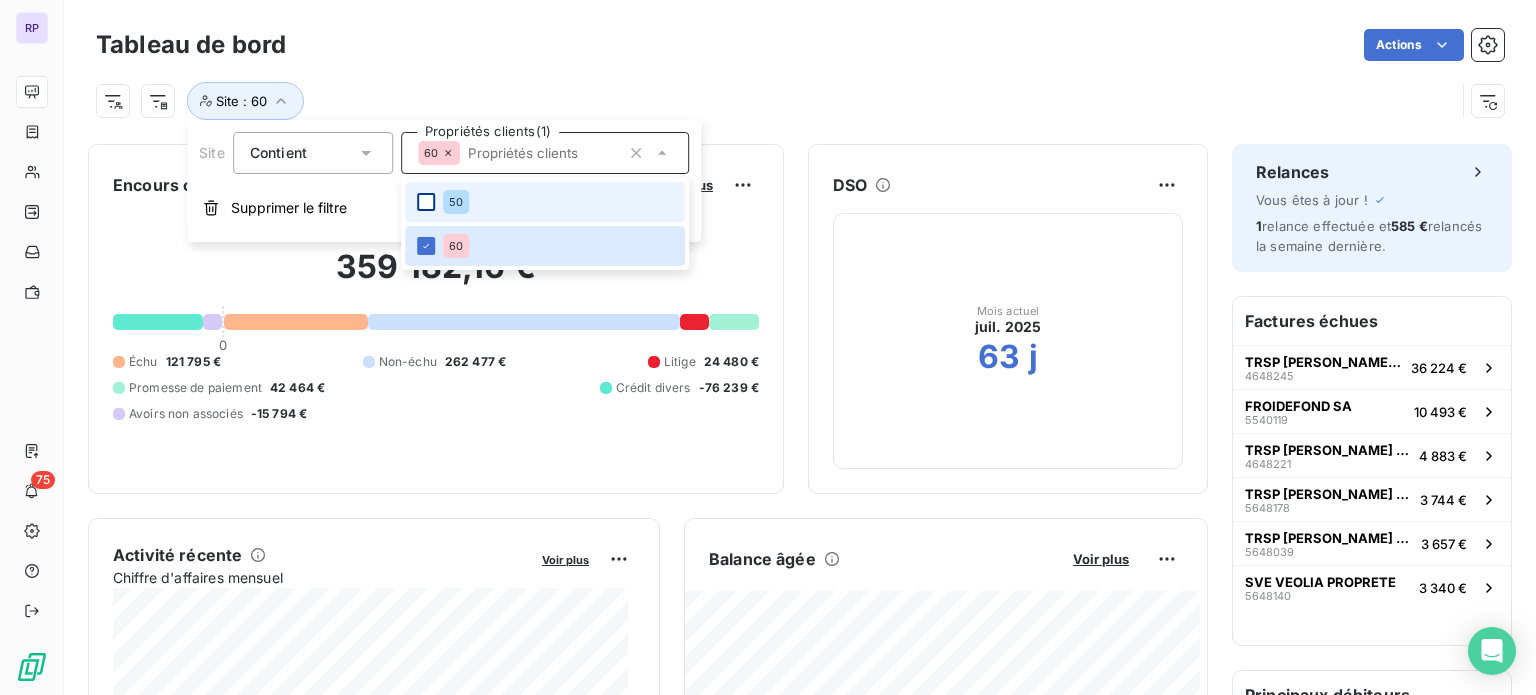 click at bounding box center (426, 202) 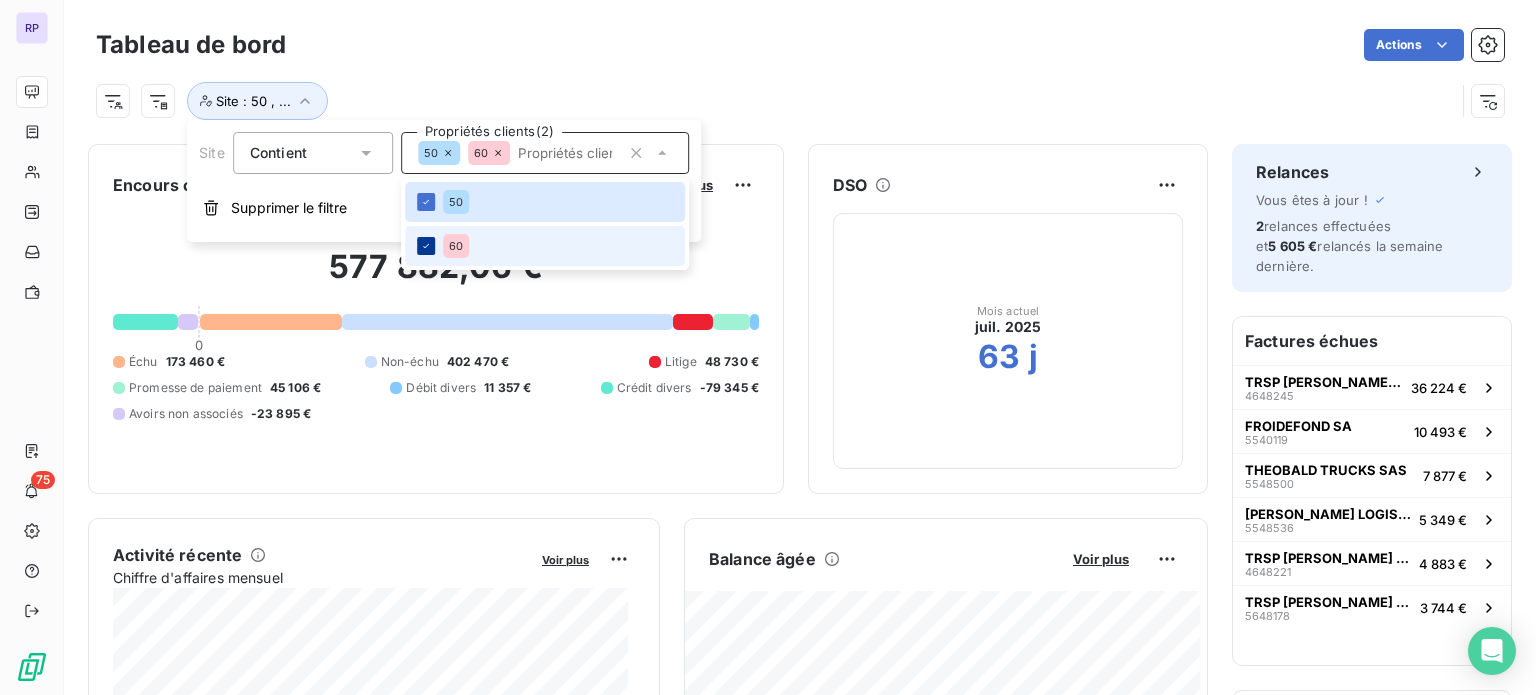 click 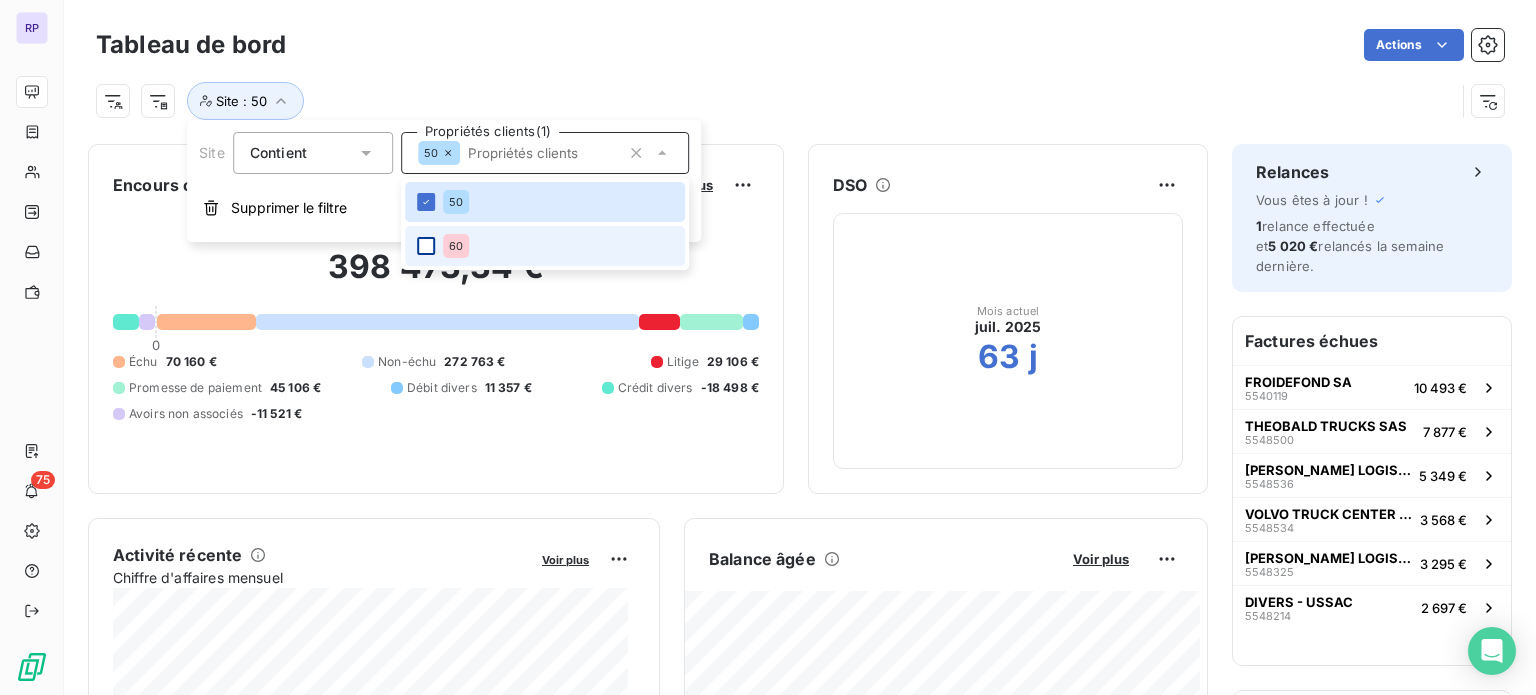 click on "Tableau de bord Actions" at bounding box center [800, 45] 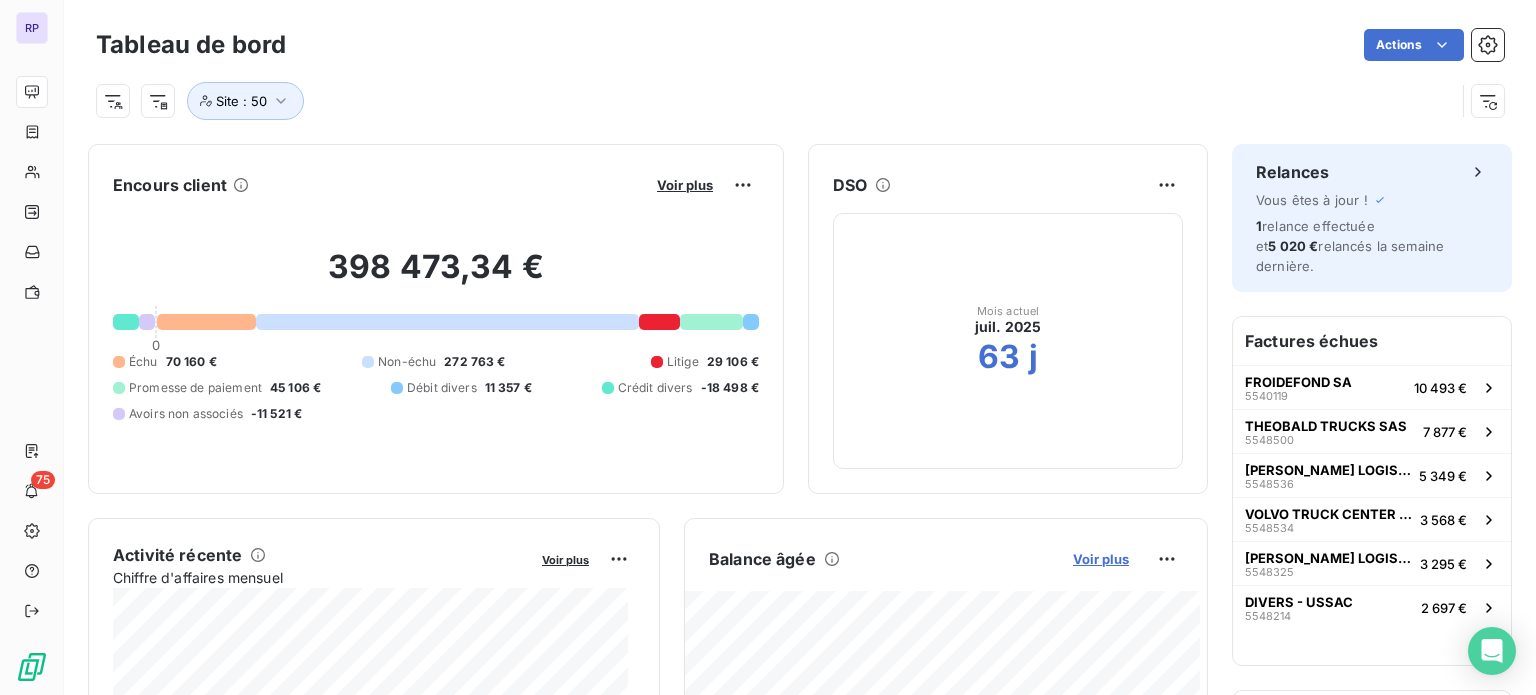 click on "Voir plus" at bounding box center (1101, 559) 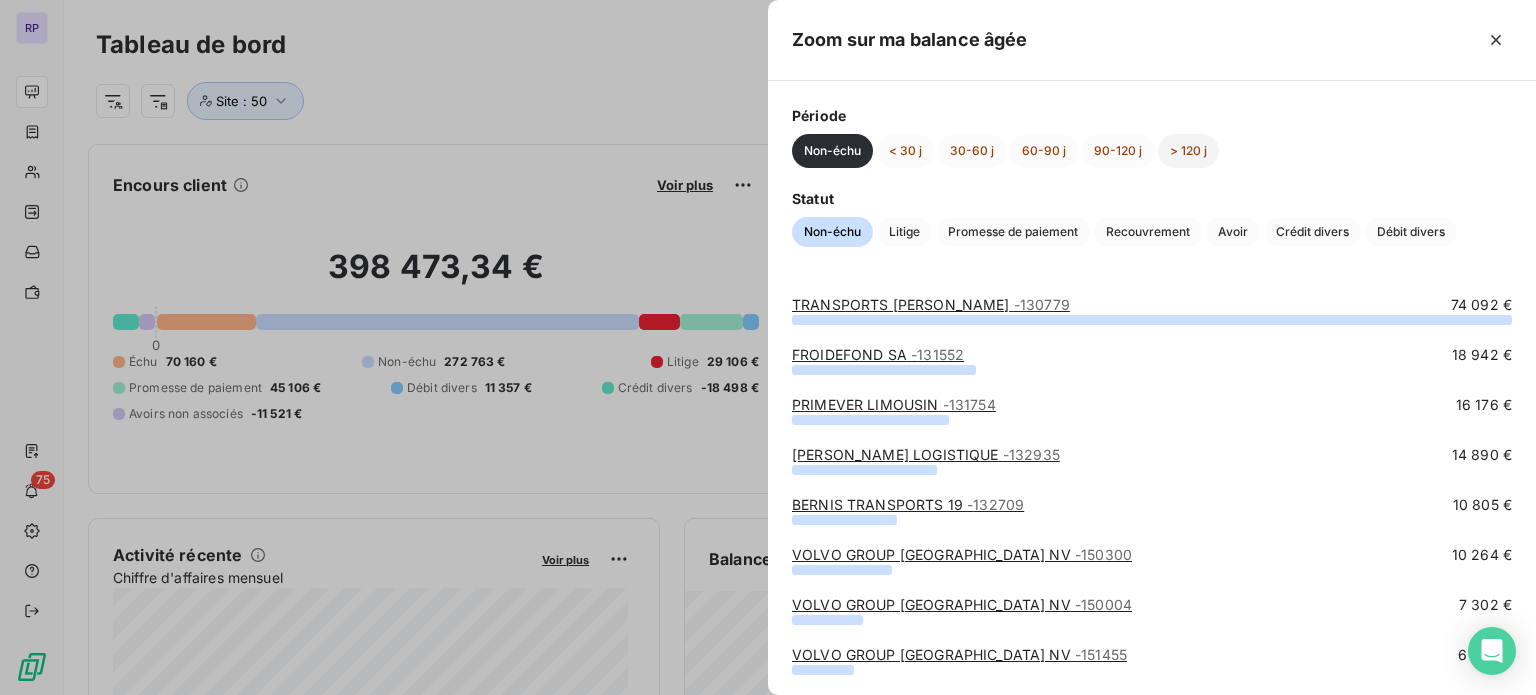 click on "> 120 j" at bounding box center (1188, 151) 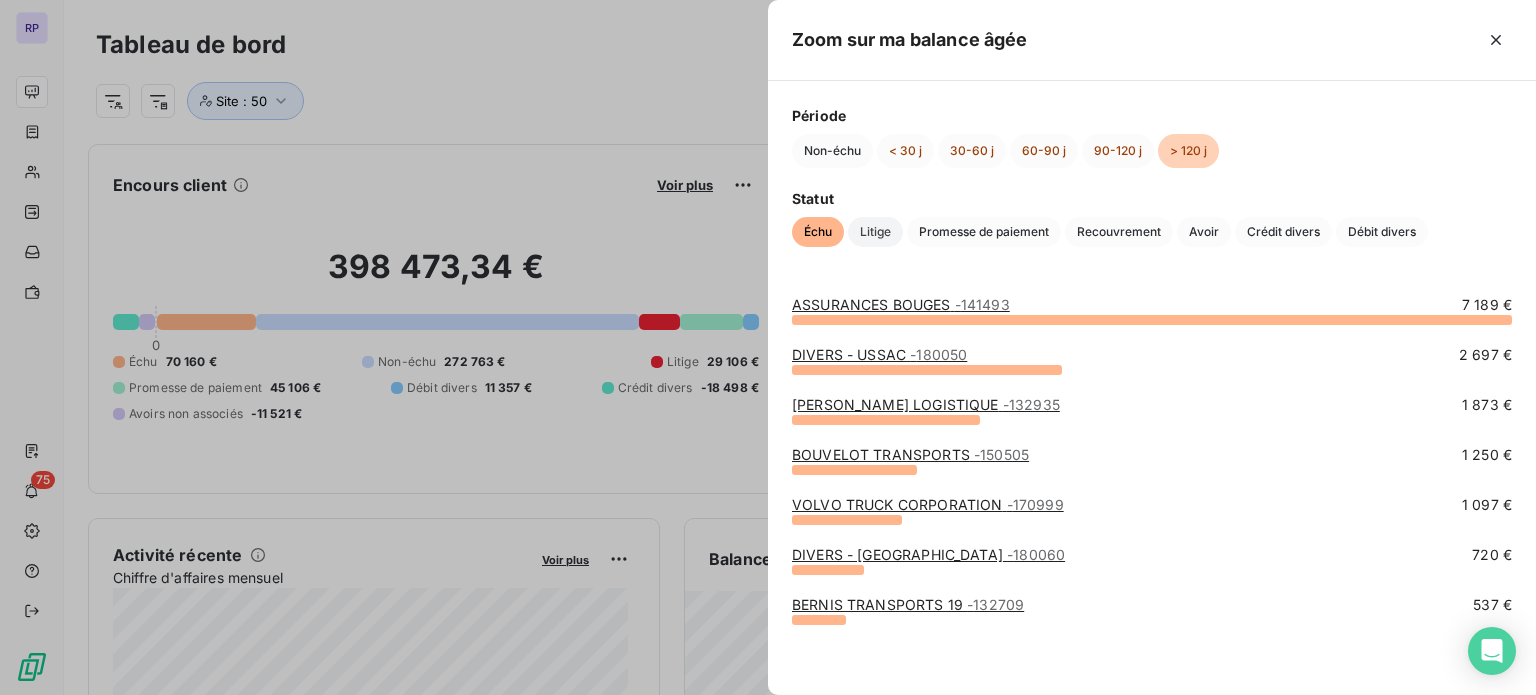 click on "Litige" at bounding box center [875, 232] 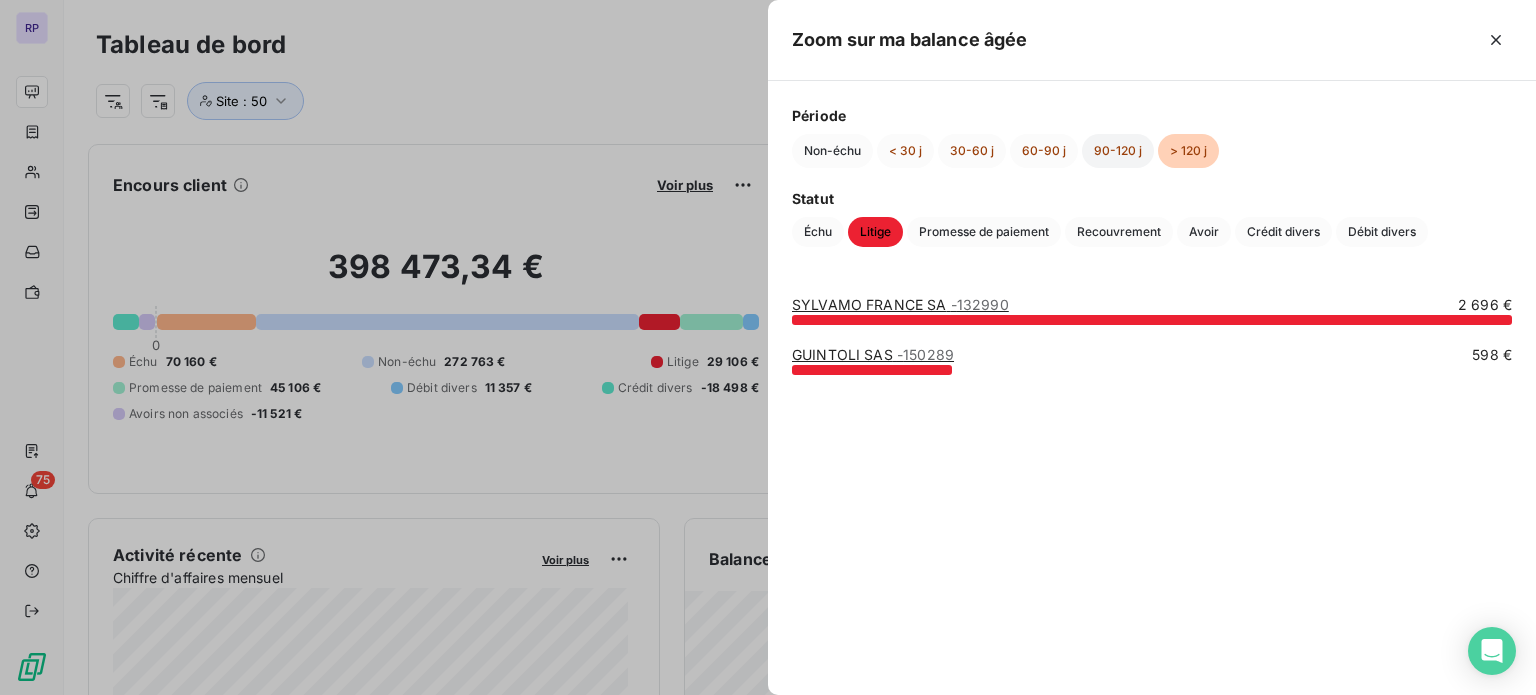 click on "90-120 j" at bounding box center (1118, 151) 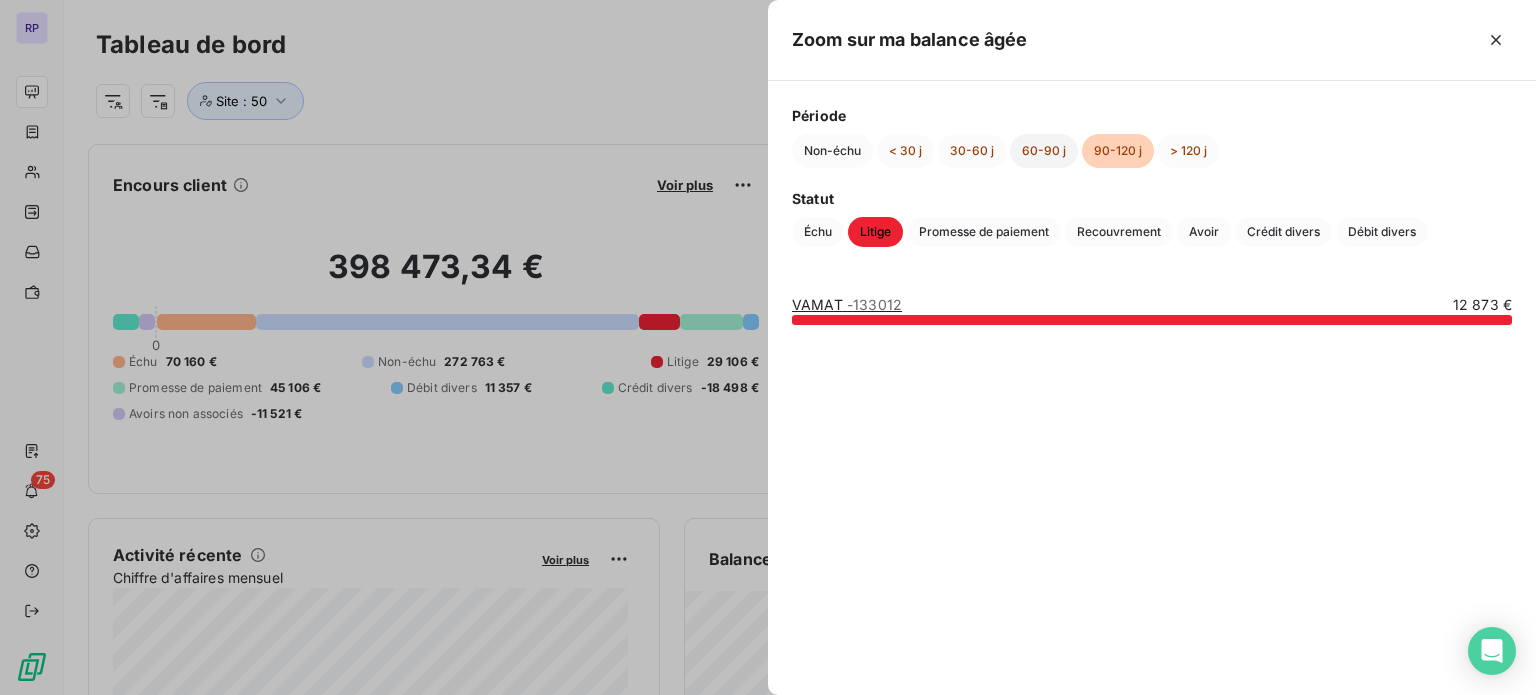click on "60-90 j" at bounding box center (1044, 151) 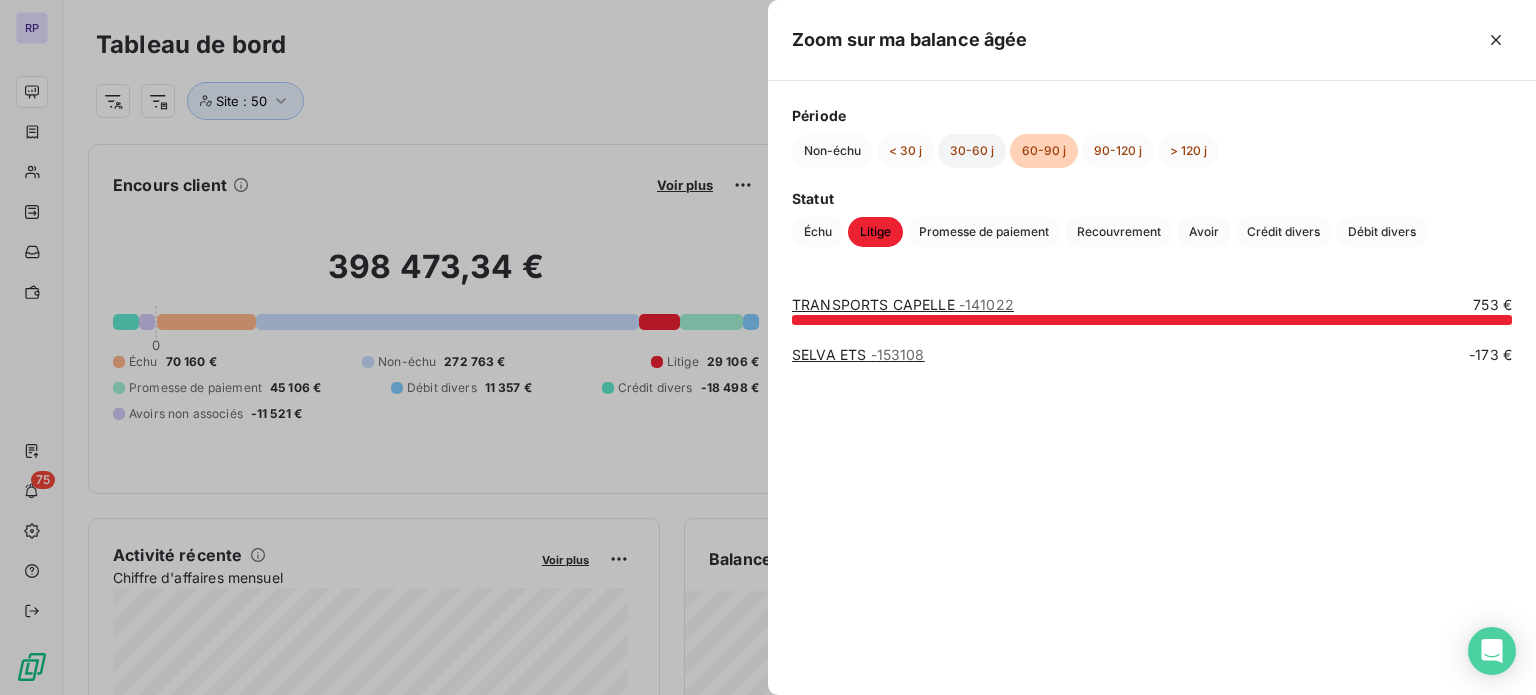 click on "30-60 j" at bounding box center (972, 151) 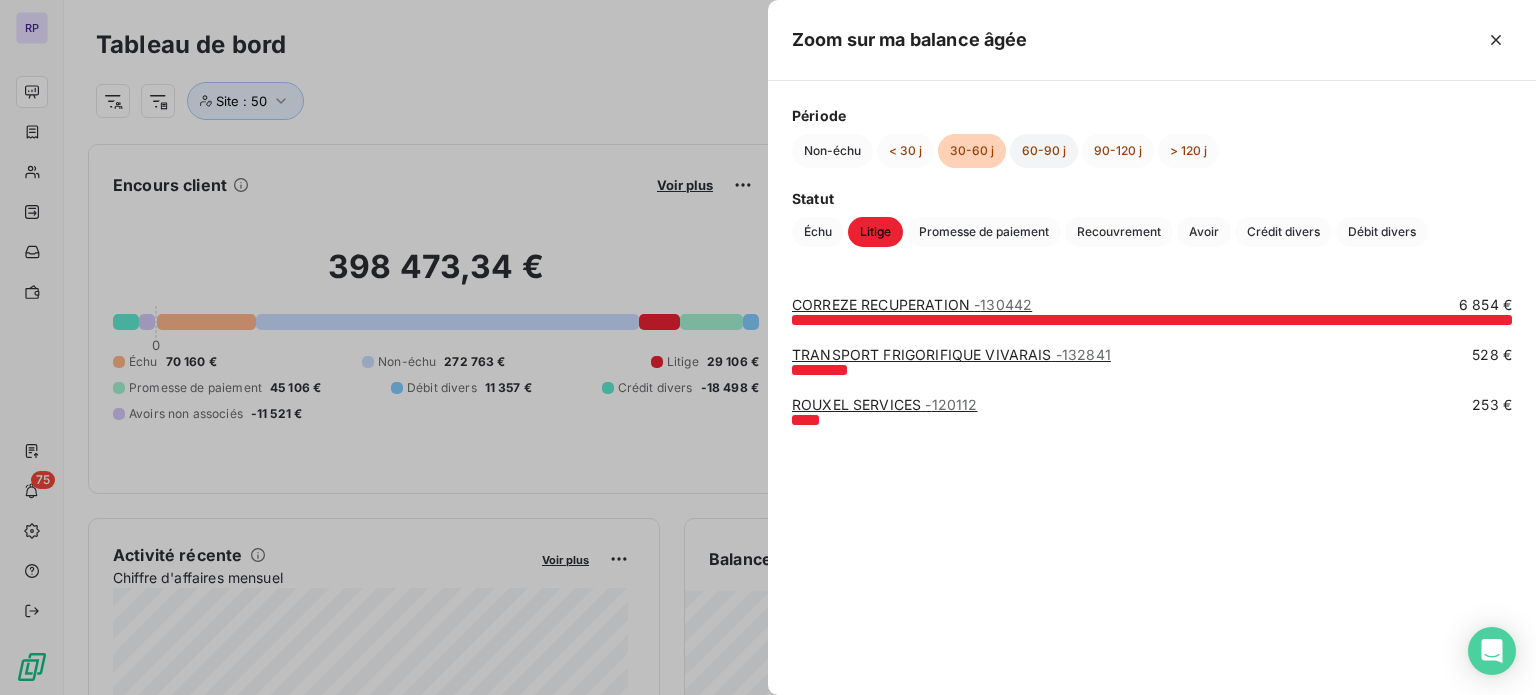 click on "60-90 j" at bounding box center [1044, 151] 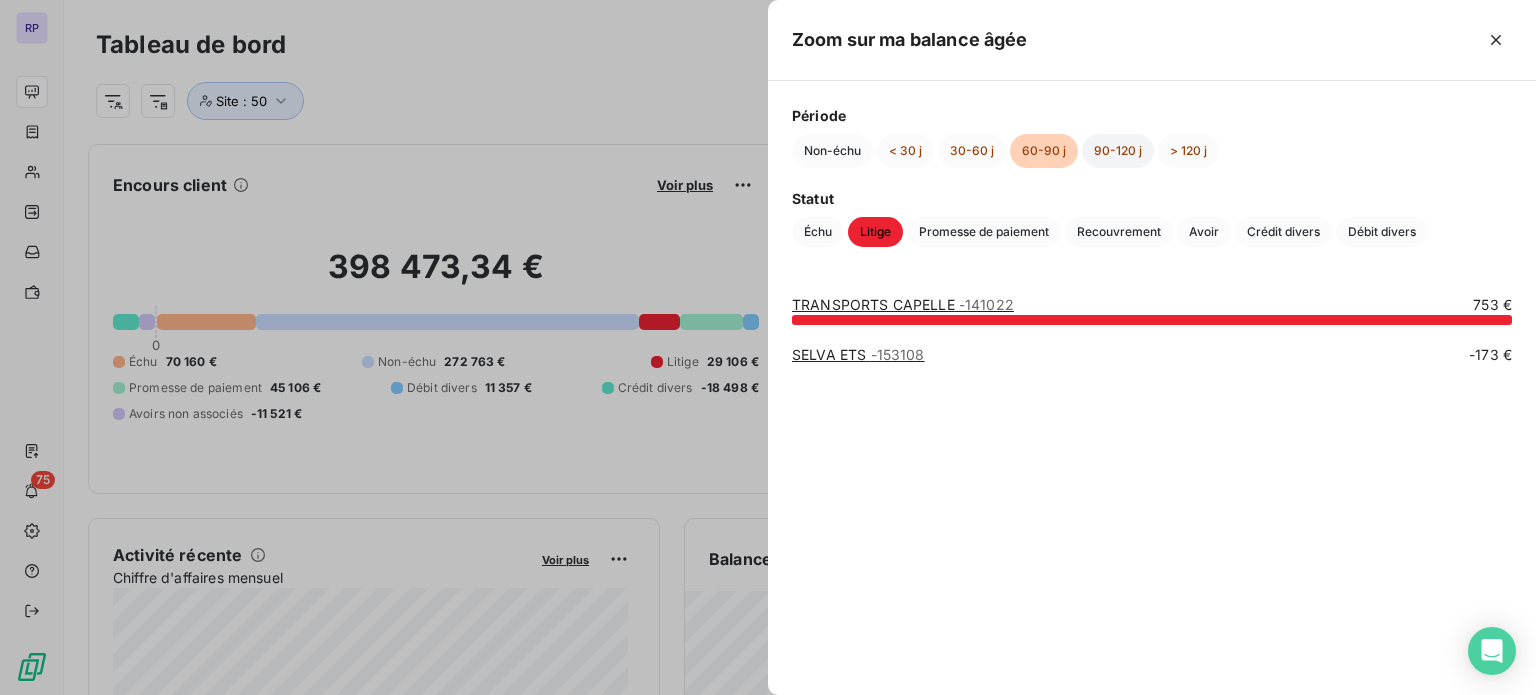 click on "90-120 j" at bounding box center (1118, 151) 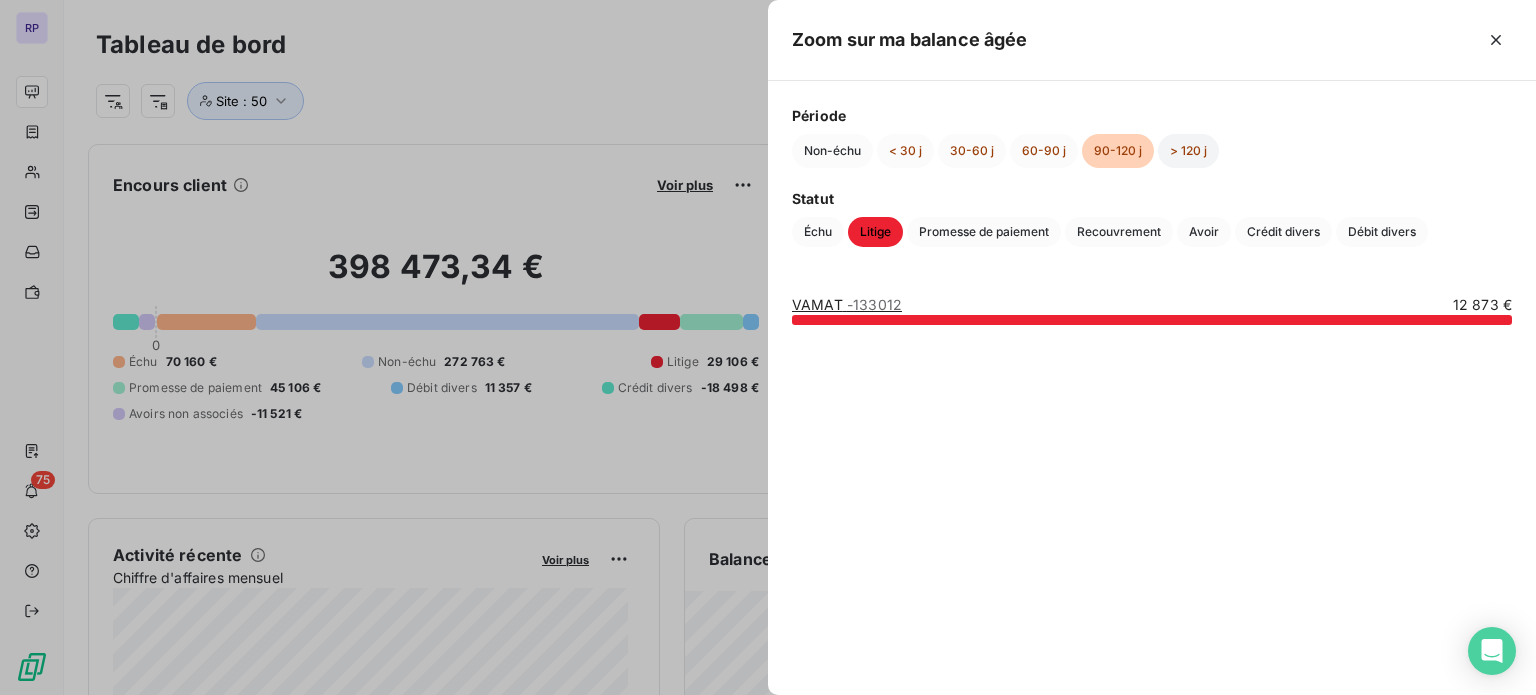 click on "> 120 j" at bounding box center [1188, 151] 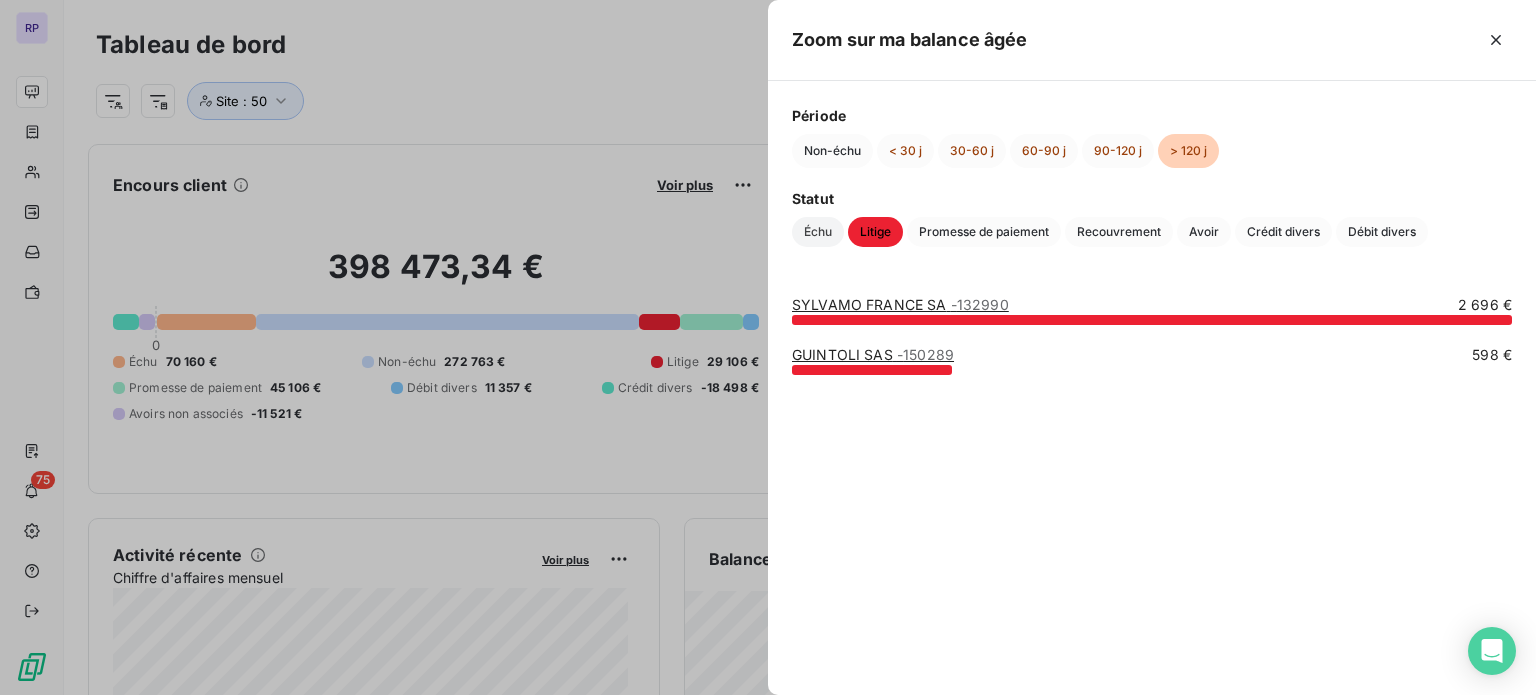 click on "Échu" at bounding box center [818, 232] 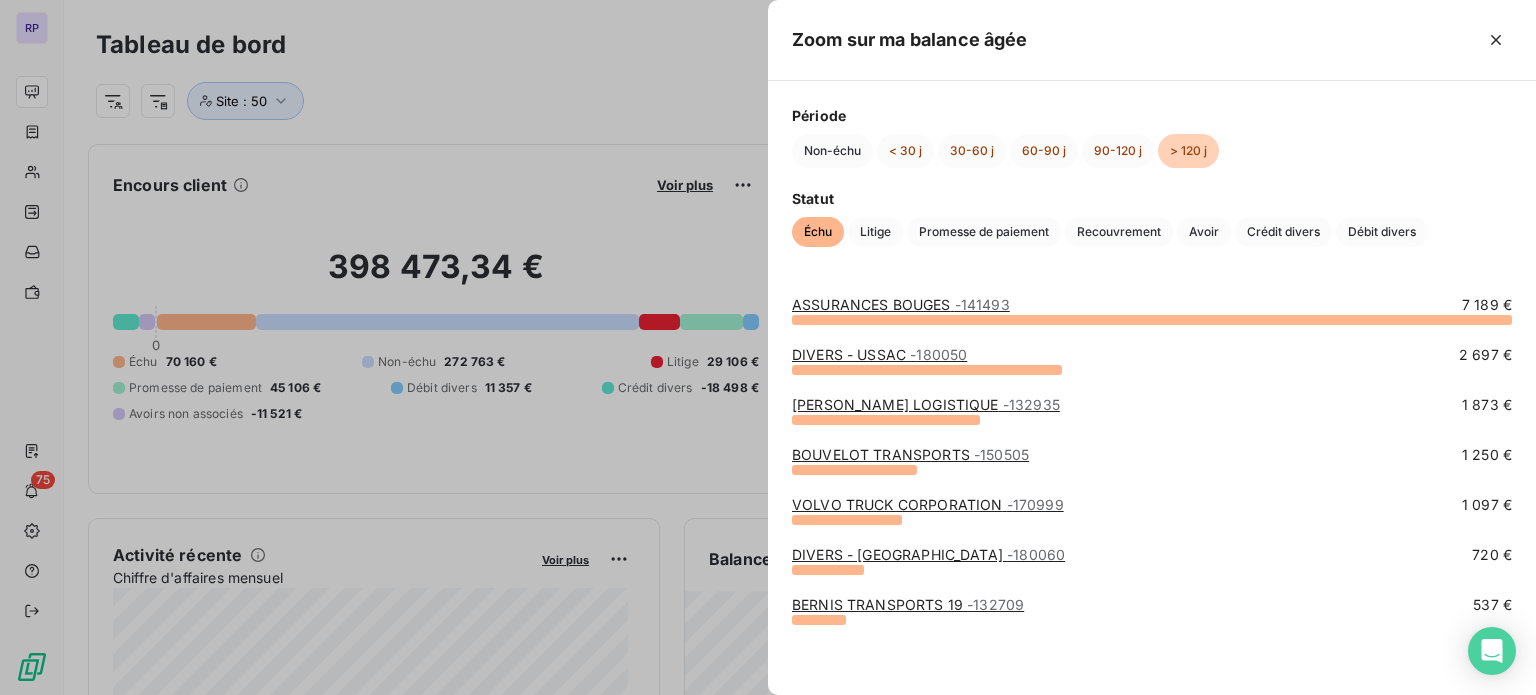 click on "[PERSON_NAME] LOGISTIQUE   -  132935 1 873 €" at bounding box center (1152, 420) 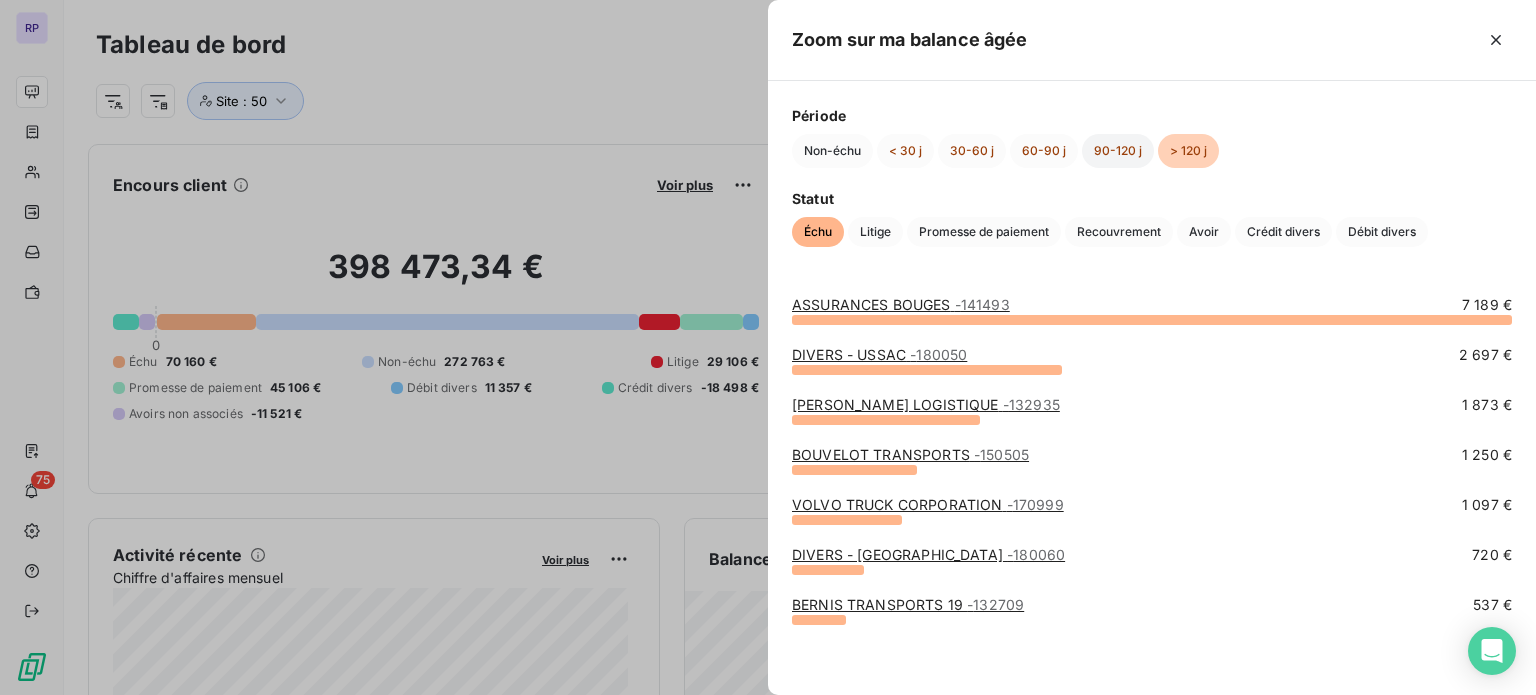 click on "90-120 j" at bounding box center [1118, 151] 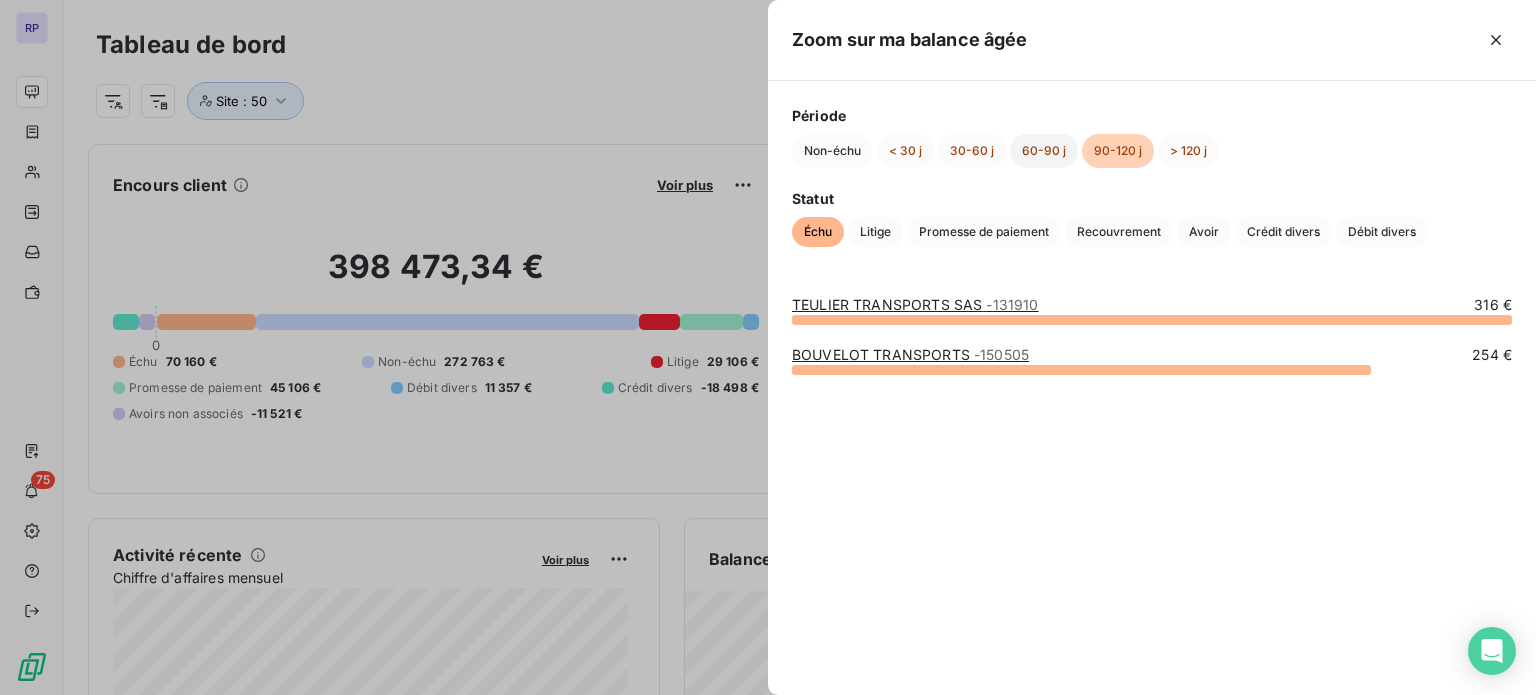 click on "60-90 j" at bounding box center [1044, 151] 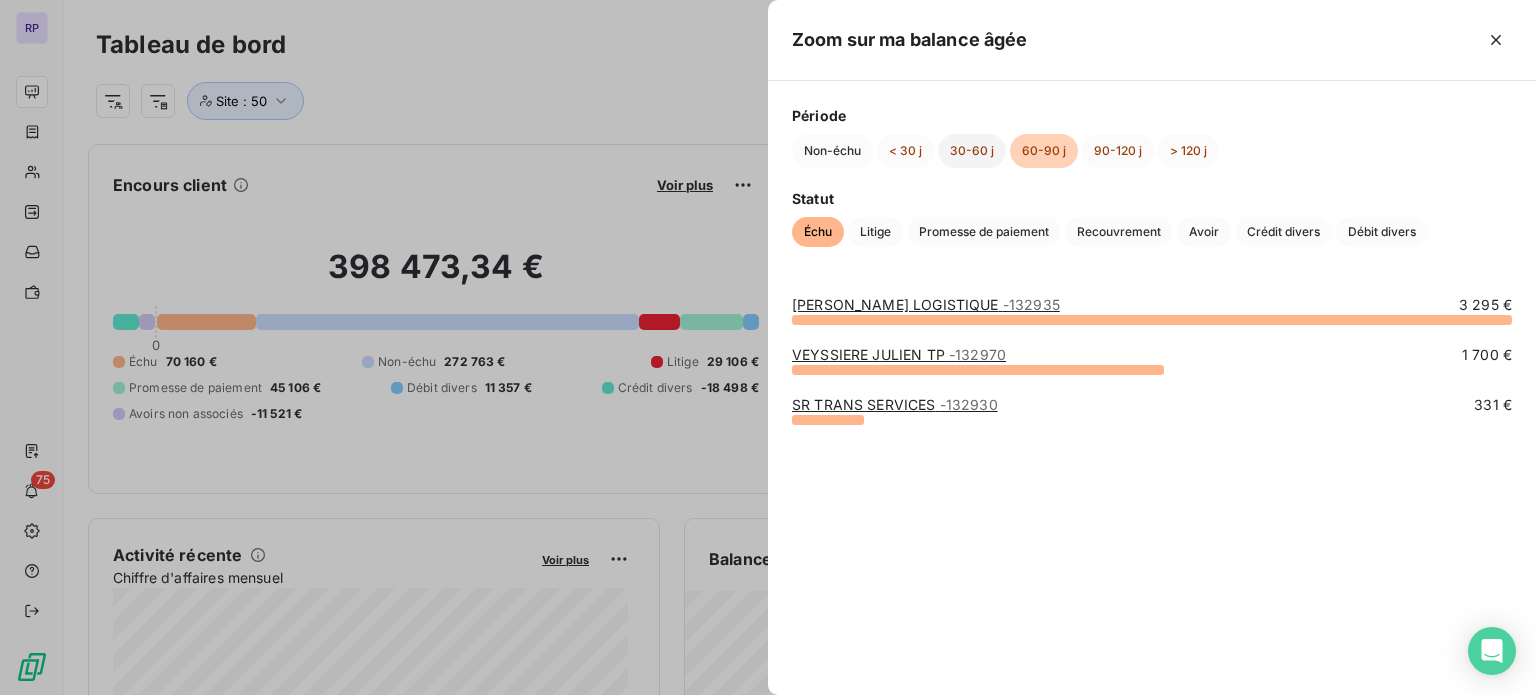 click on "30-60 j" at bounding box center (972, 151) 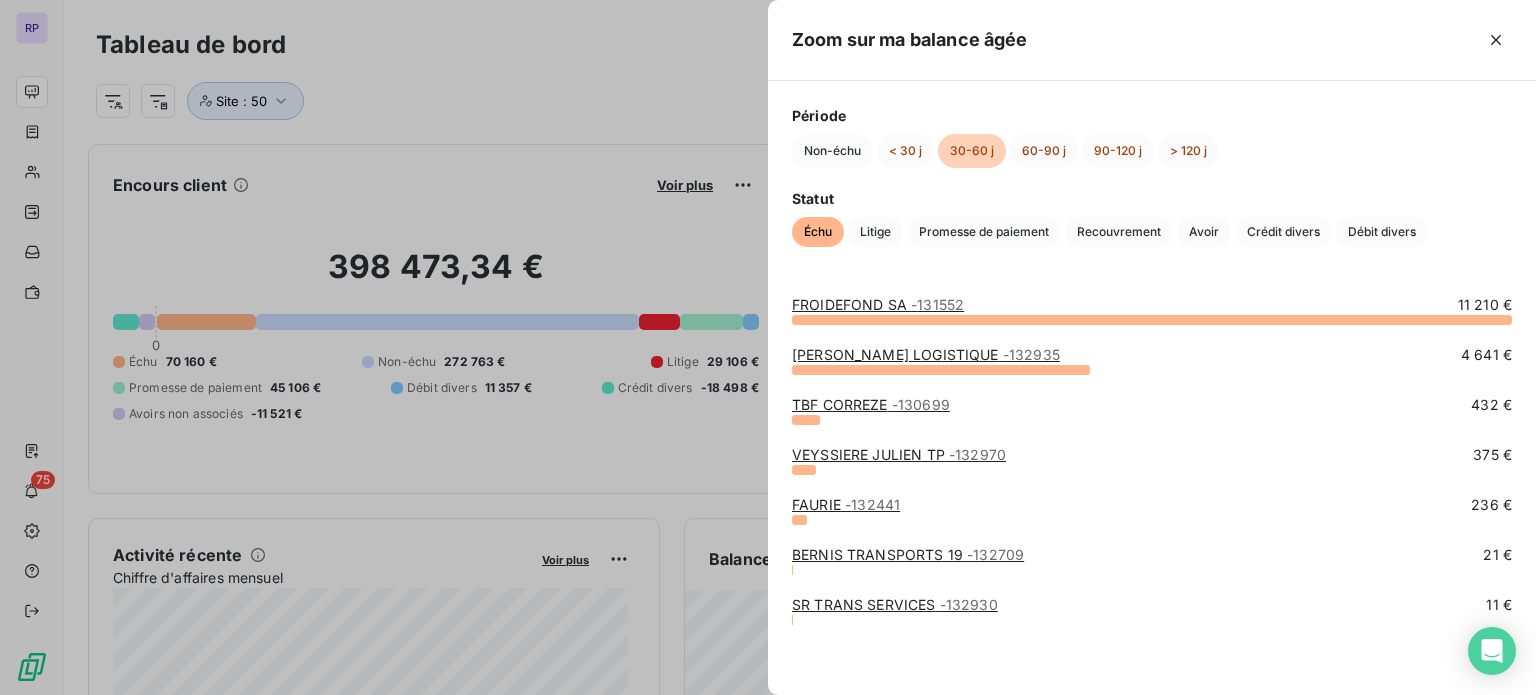 click on "FROIDEFOND SA   -  131552 11 210 € [PERSON_NAME] LOGISTIQUE   -  132935 4 641 € TBF CORREZE   -  130699 432 € VEYSSIERE JULIEN TP   -  132970 375 € FAURIE   -  132441 236 € [PERSON_NAME] TRANSPORTS 19   -  132709 21 € SR TRANS SERVICES   -  132930 11 €" at bounding box center [1152, 483] 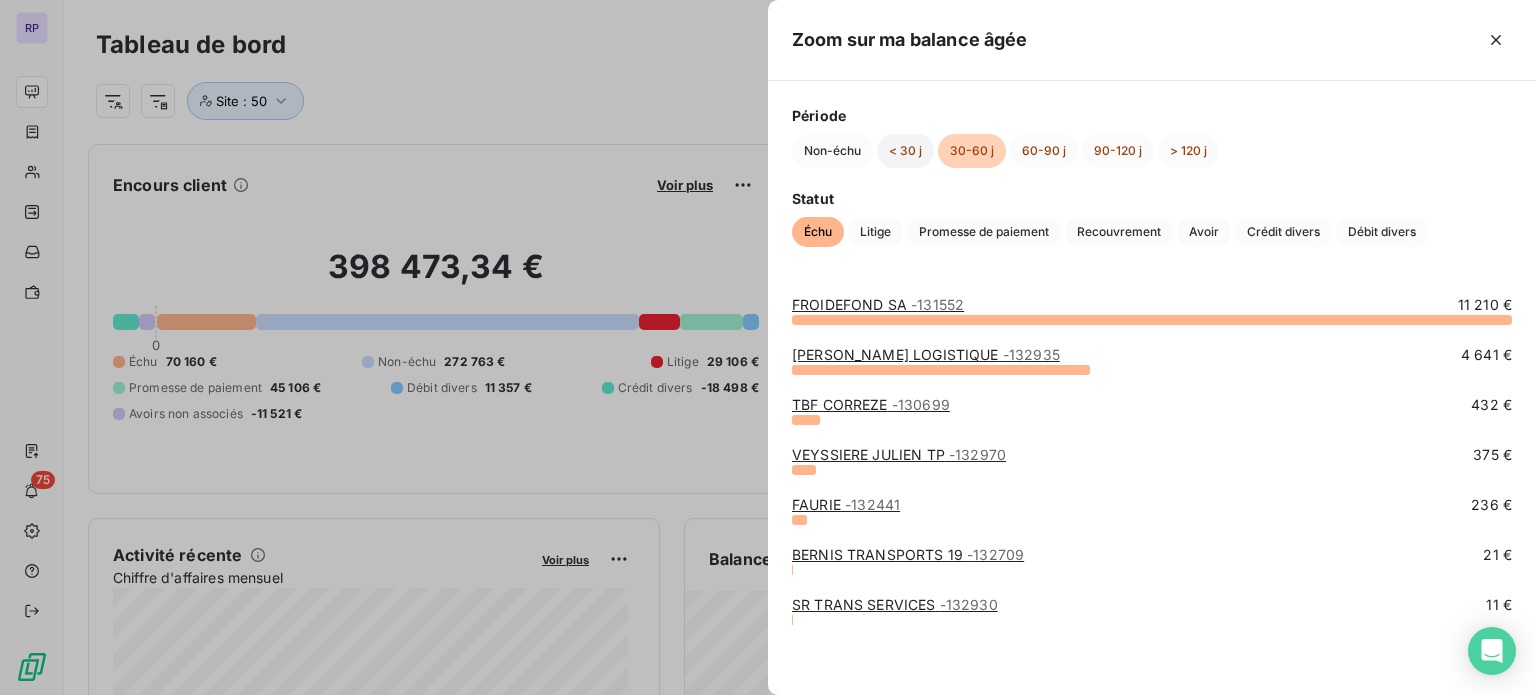 click on "Période Non-échu < 30 j 30-60 j 60-90 j 90-120 j > 120 j" at bounding box center [1152, 136] 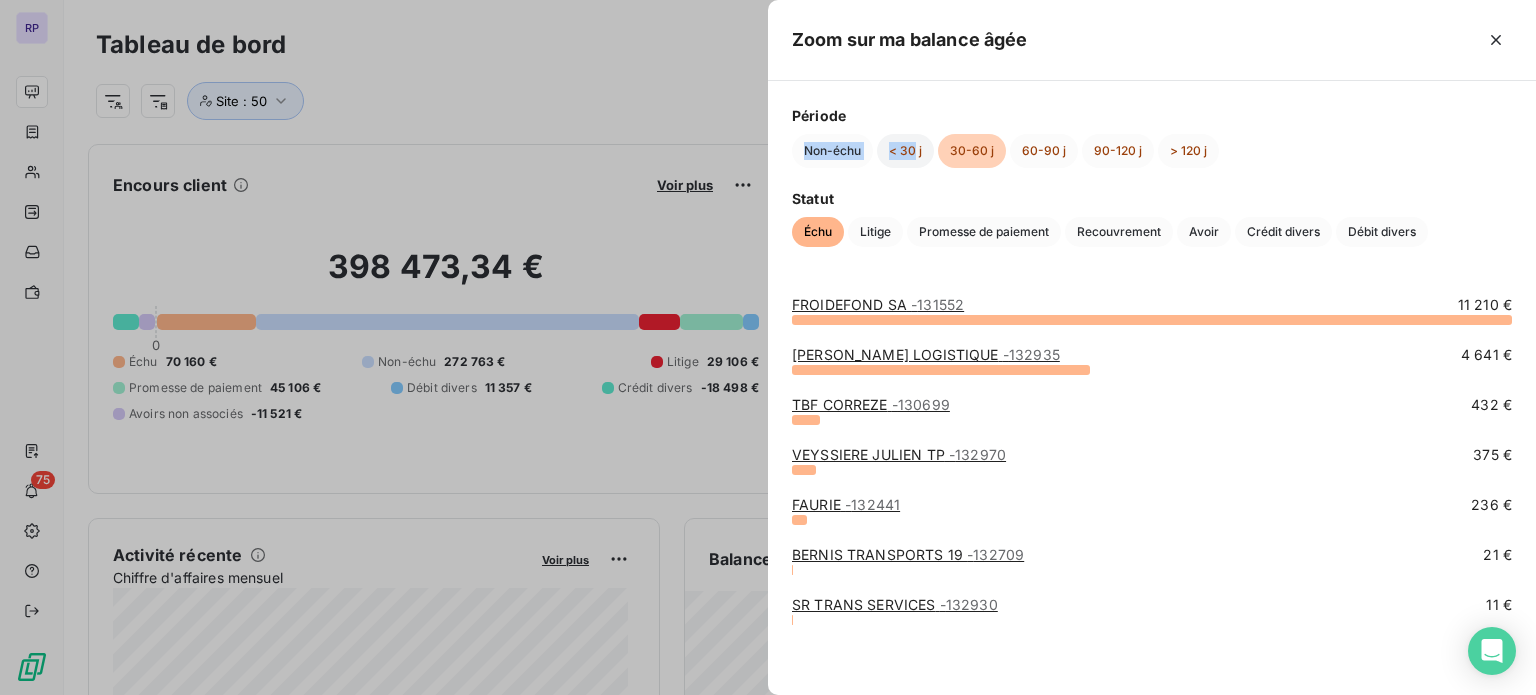 click on "< 30 j" at bounding box center [905, 151] 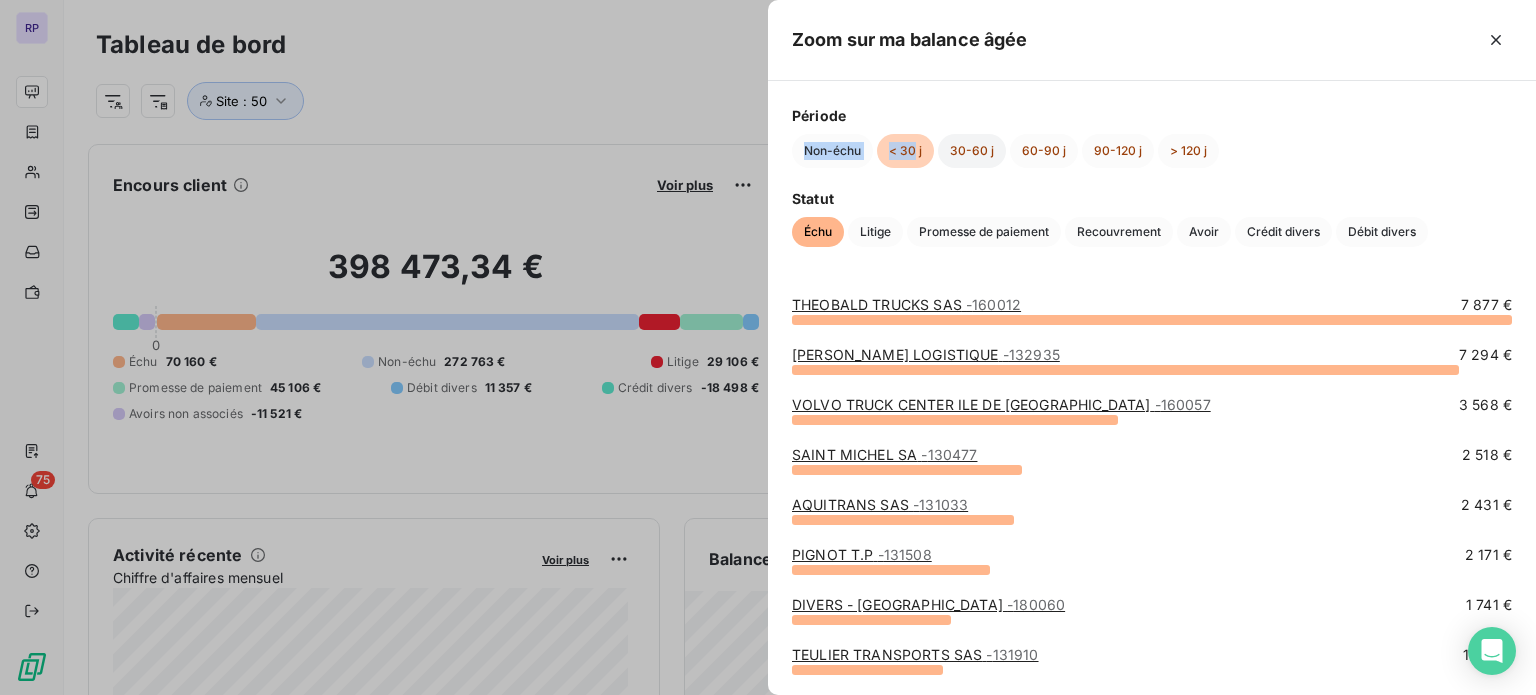 click on "30-60 j" at bounding box center (972, 151) 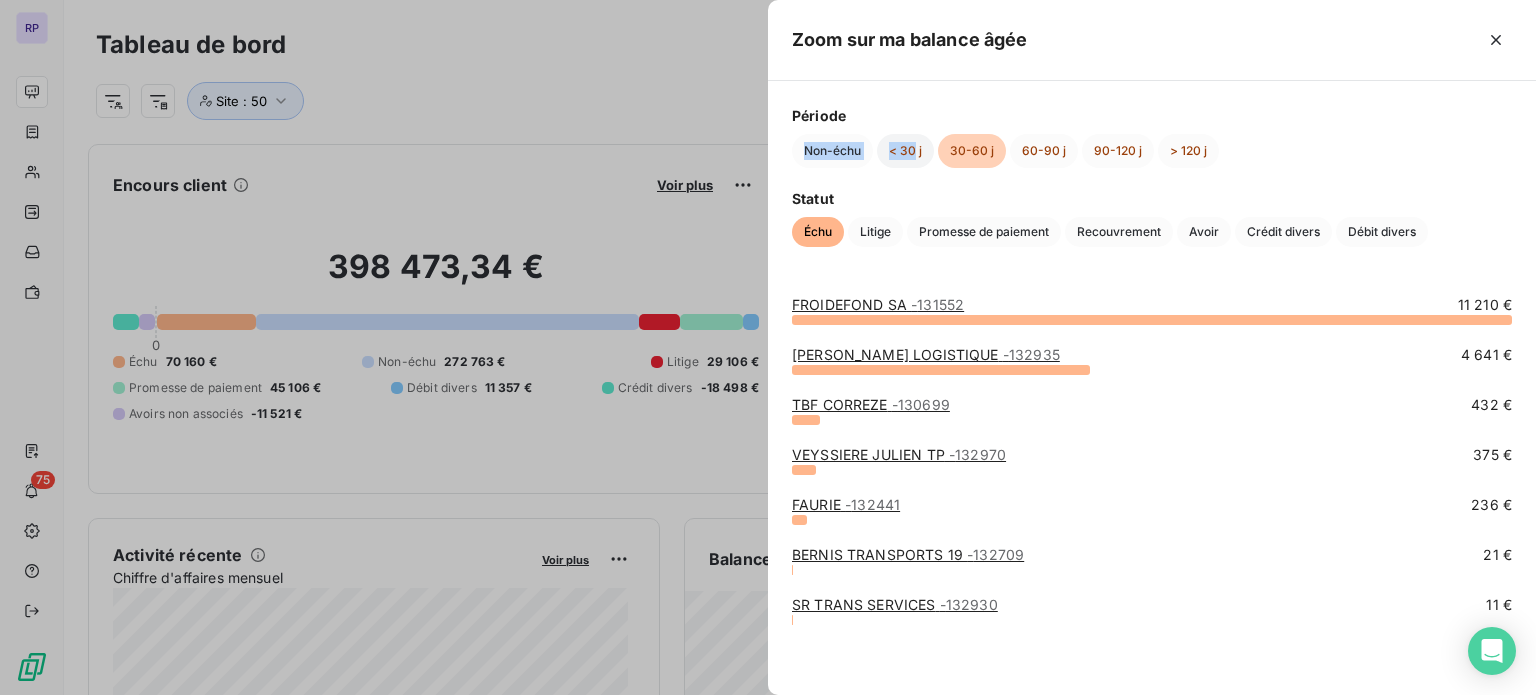 click on "< 30 j" at bounding box center [905, 151] 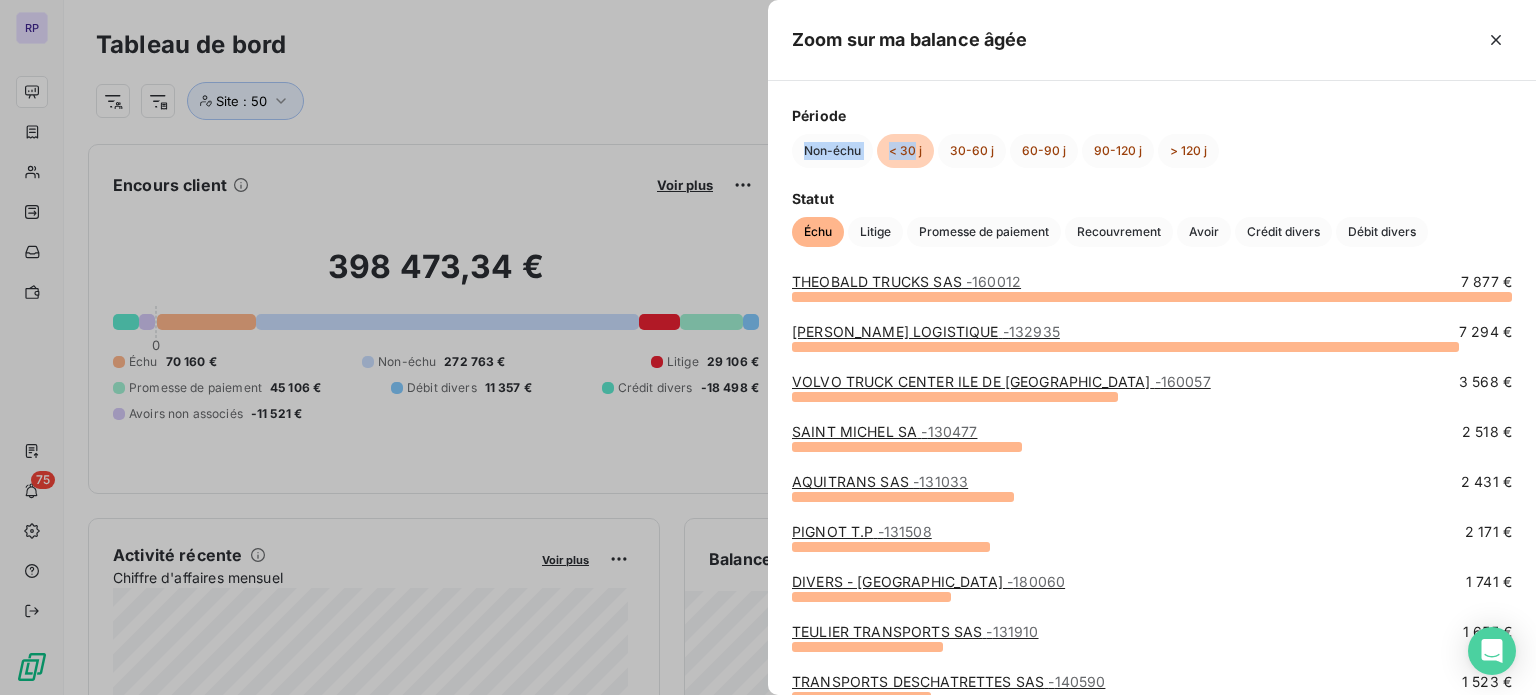 scroll, scrollTop: 0, scrollLeft: 0, axis: both 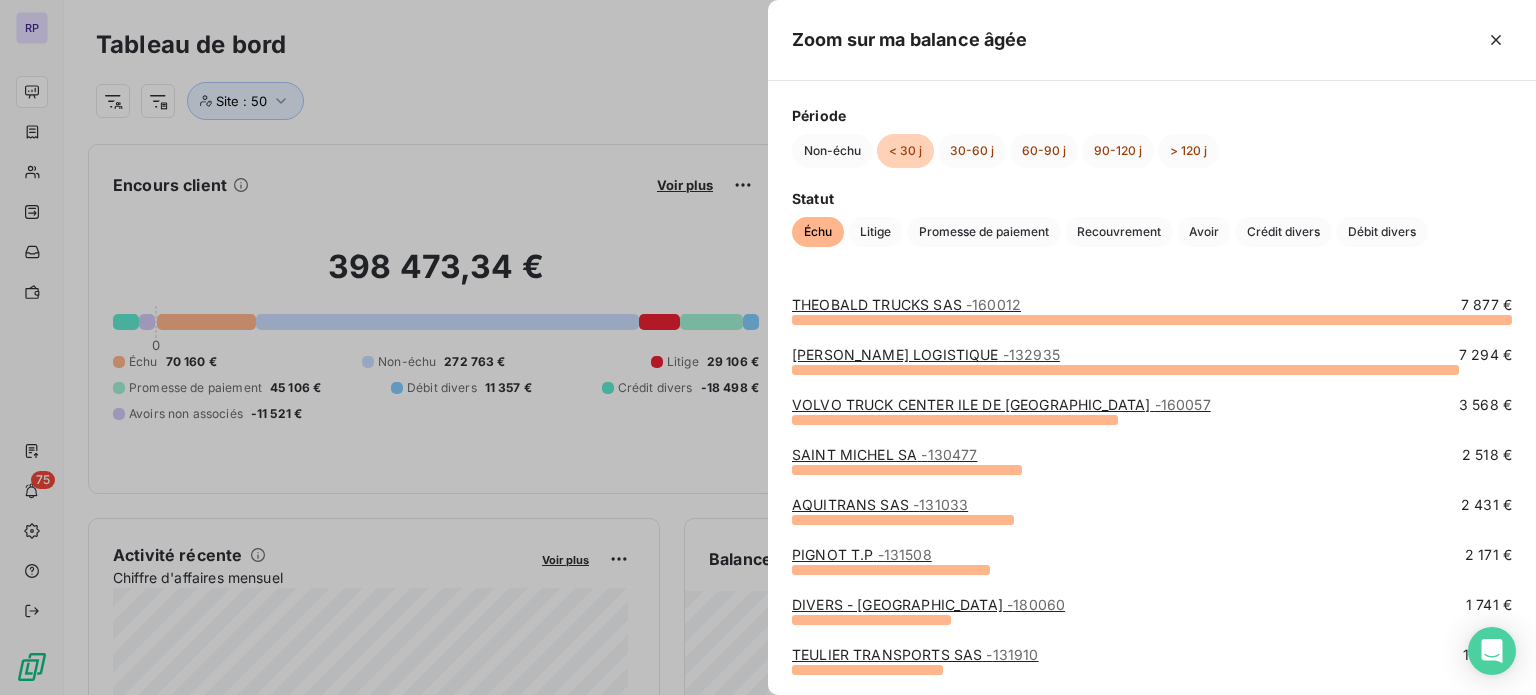 click on "[PERSON_NAME] TRUCKS SAS   -  160012 7 877 €" at bounding box center [1152, 305] 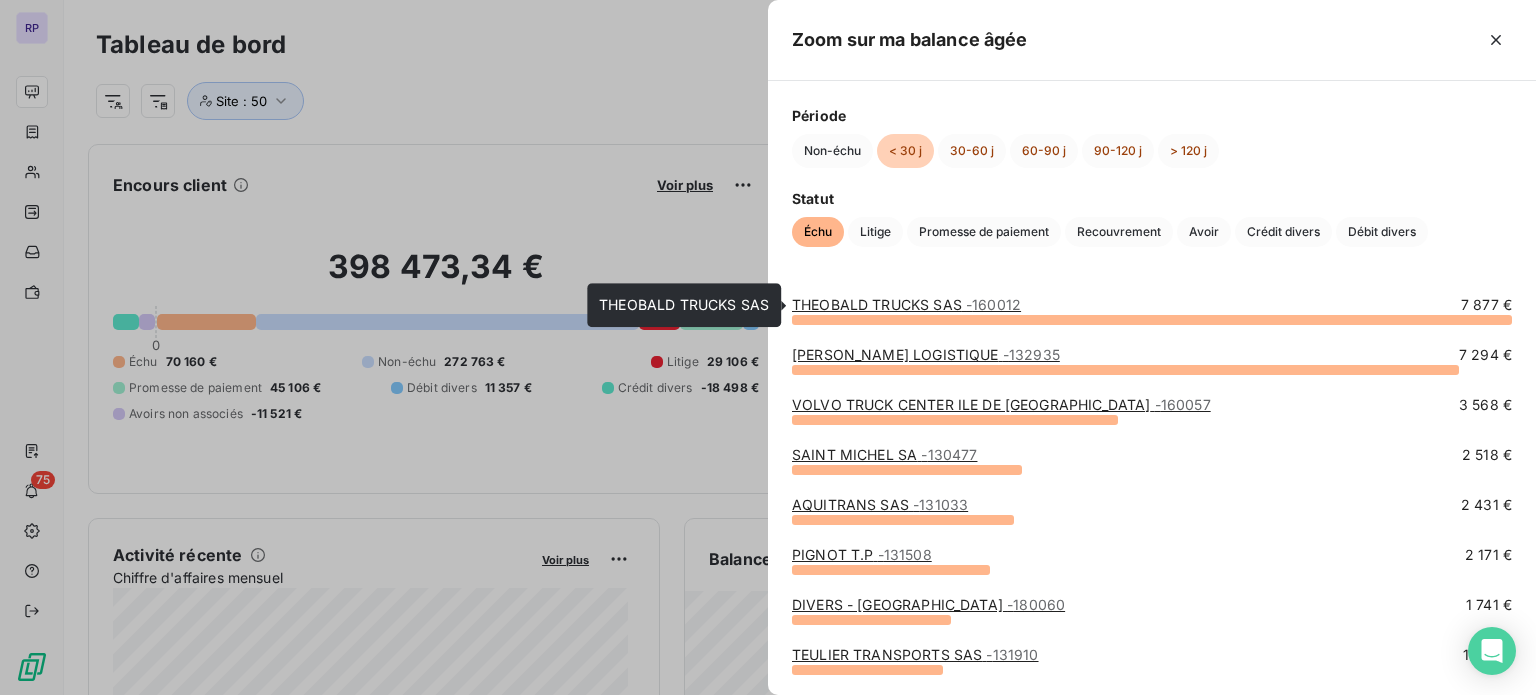 click on "[PERSON_NAME] TRUCKS SAS   -  160012" at bounding box center [906, 304] 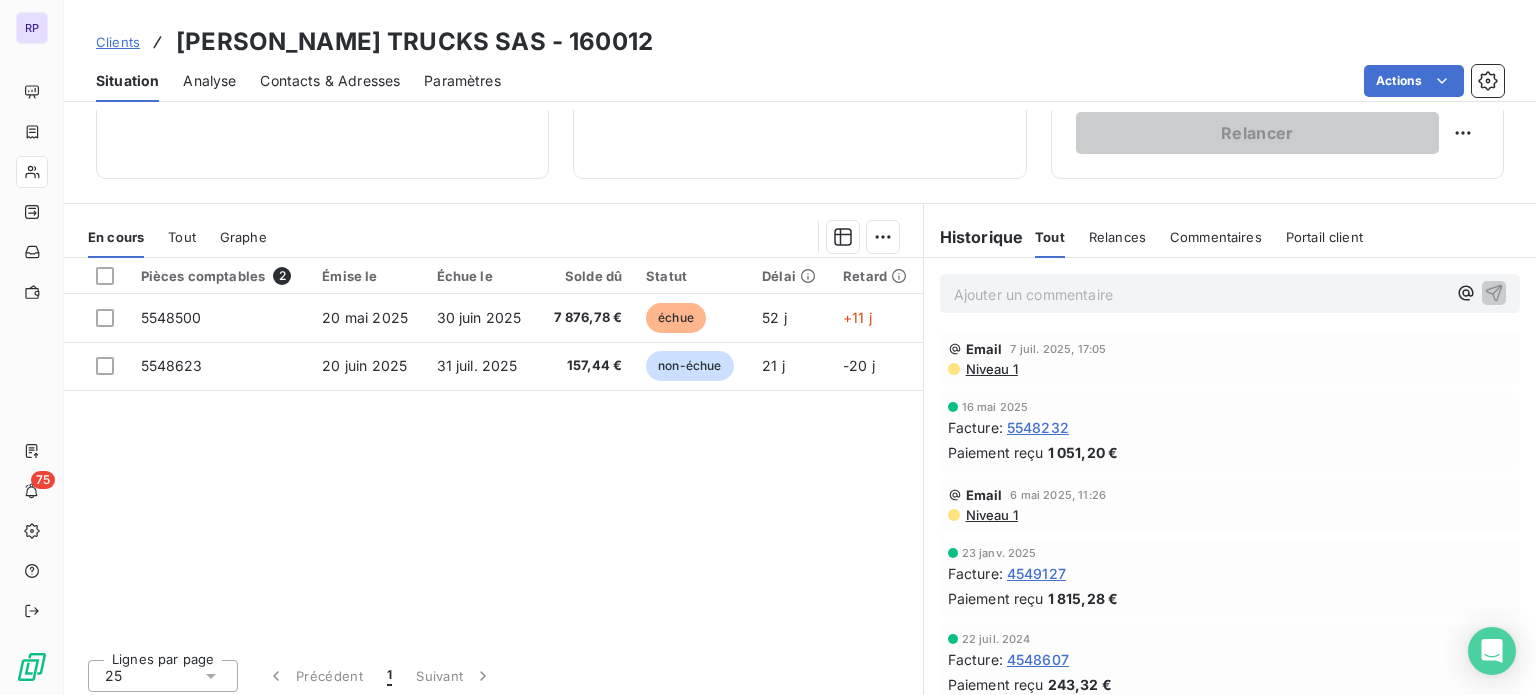 scroll, scrollTop: 360, scrollLeft: 0, axis: vertical 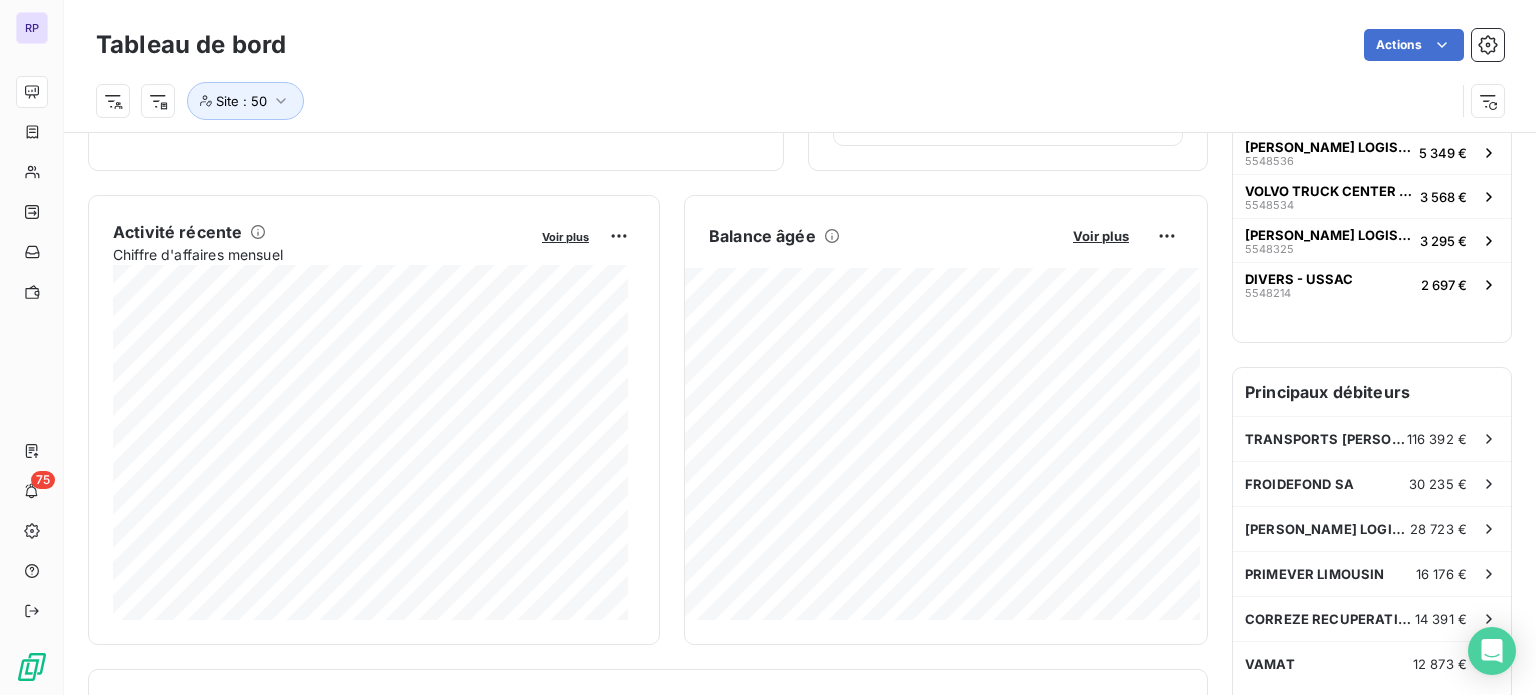 click on "Balance âgée Voir plus" at bounding box center [946, 236] 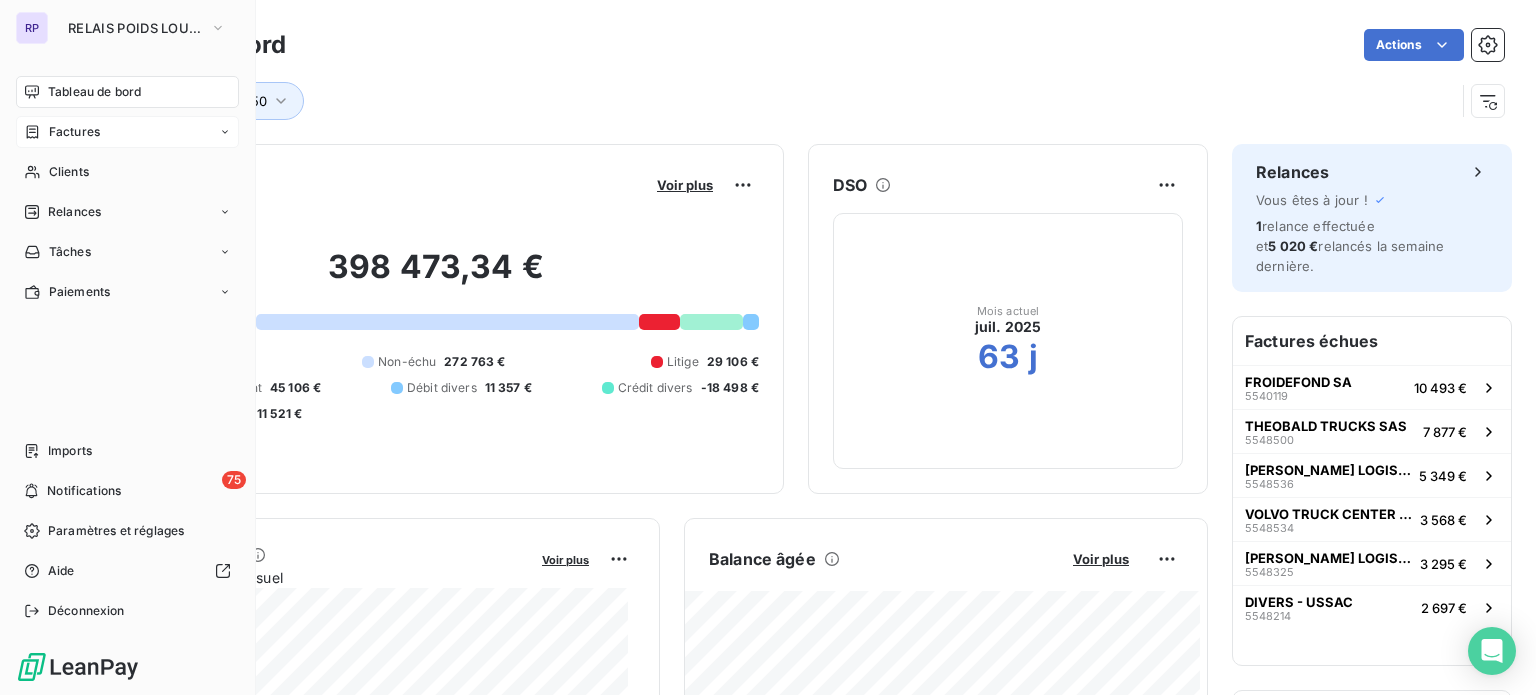 click on "Factures" at bounding box center (62, 132) 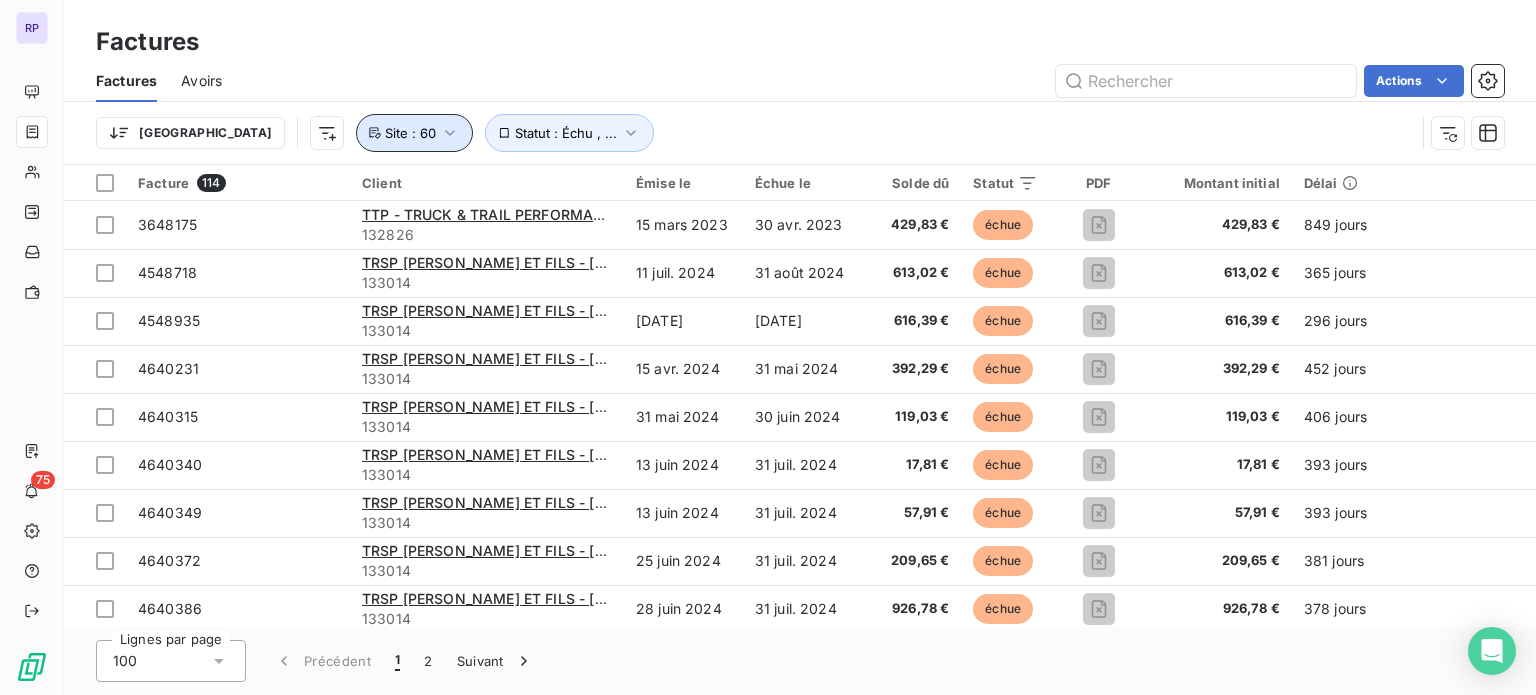click 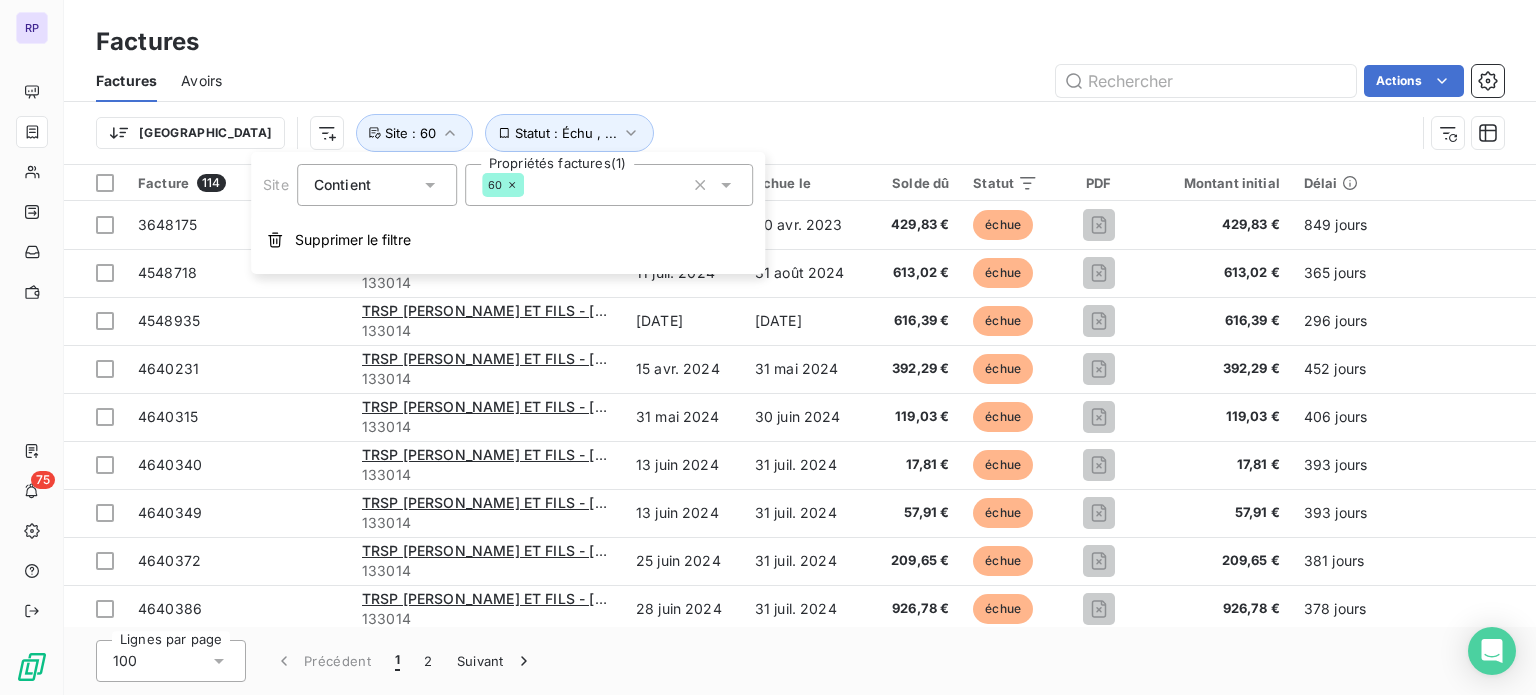 click 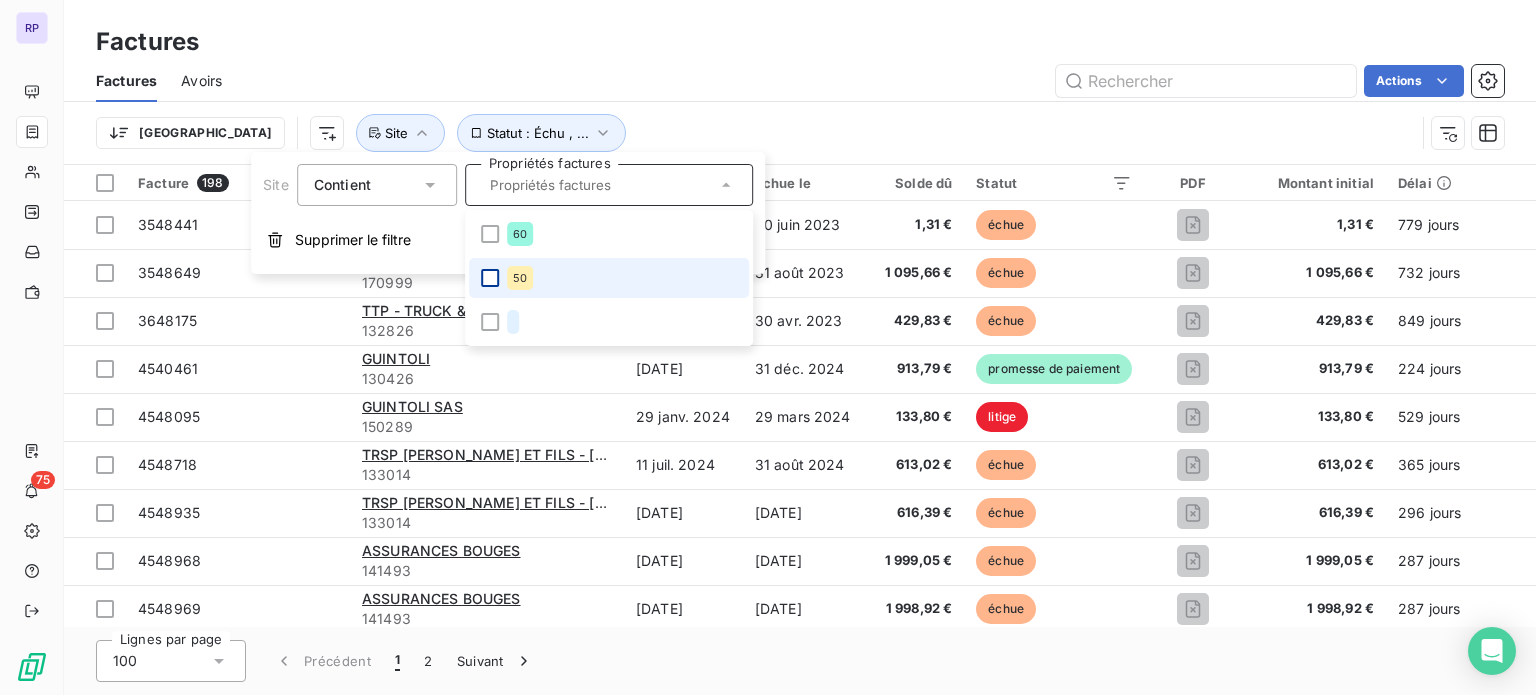 click at bounding box center [490, 278] 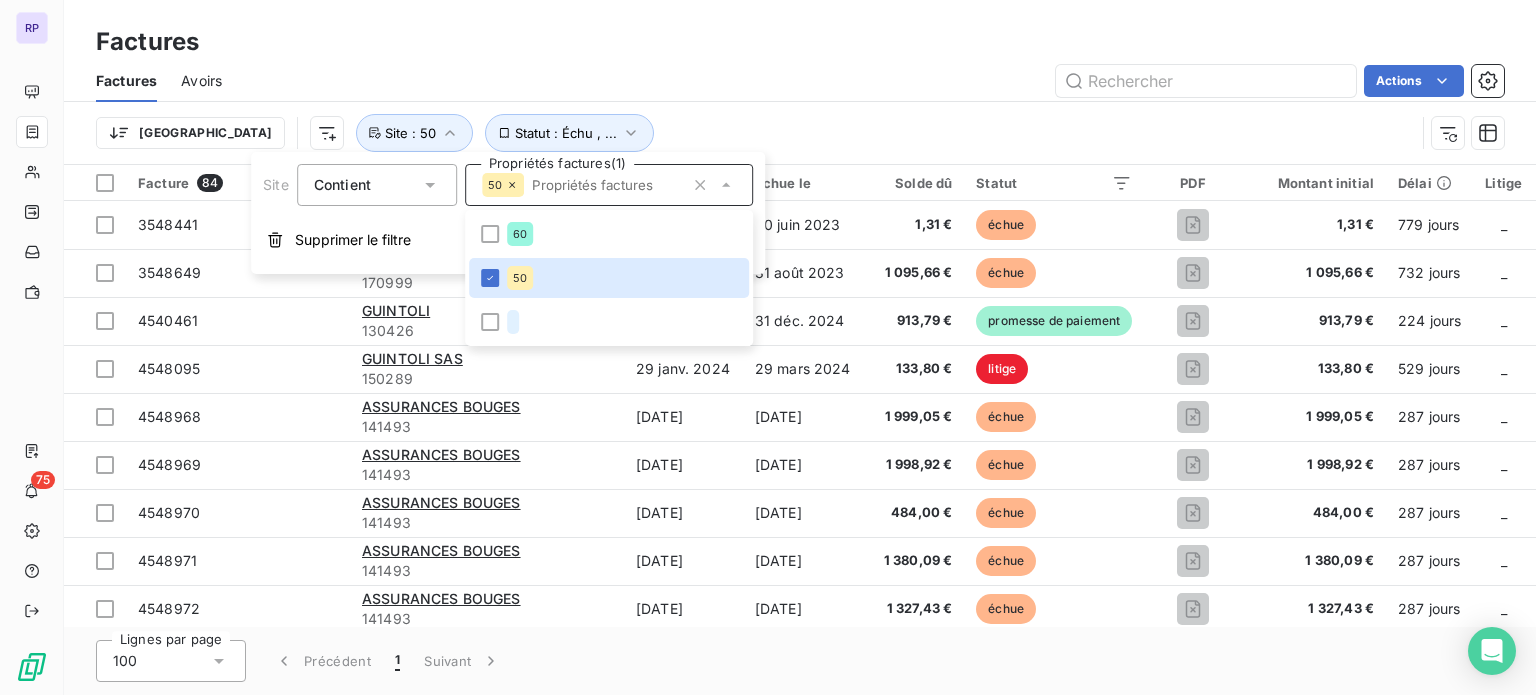click on "Trier Statut  : Échu , ... Site  : 50" at bounding box center [755, 133] 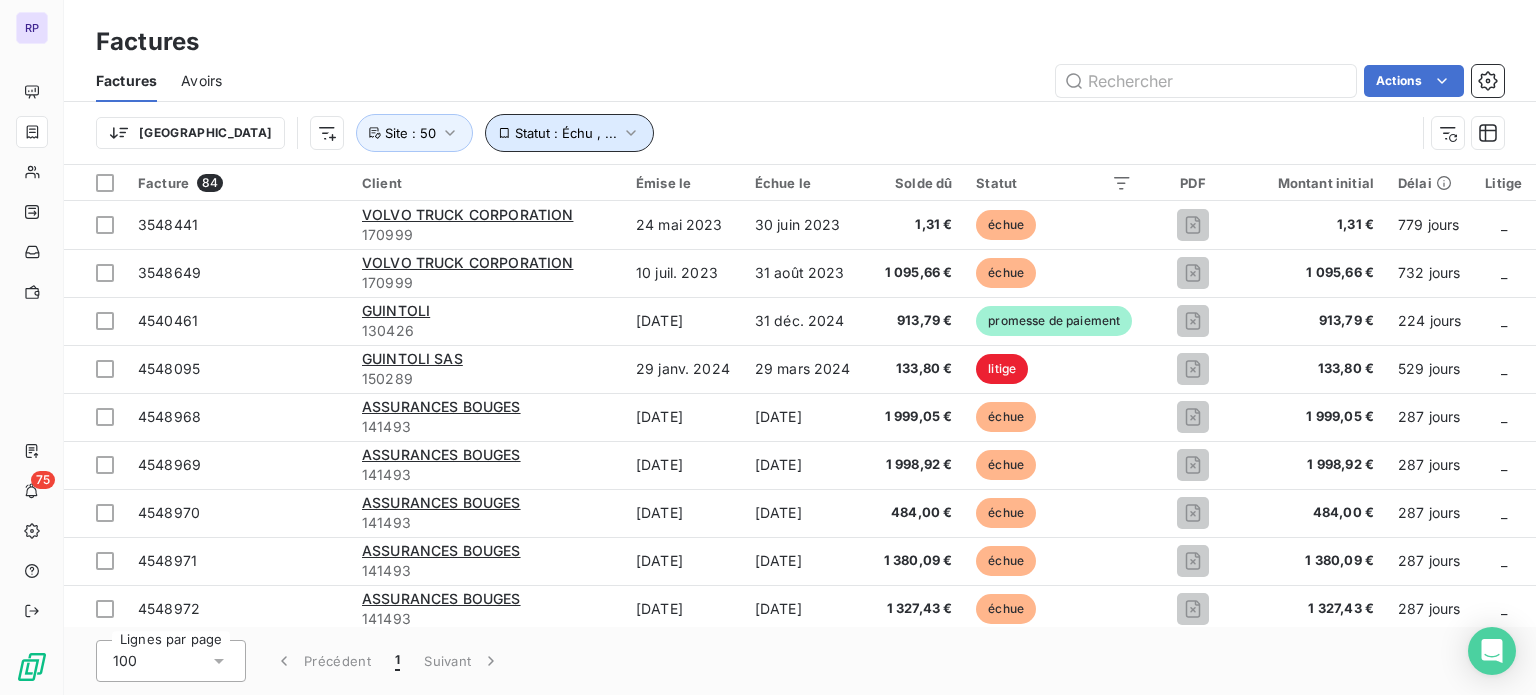 click 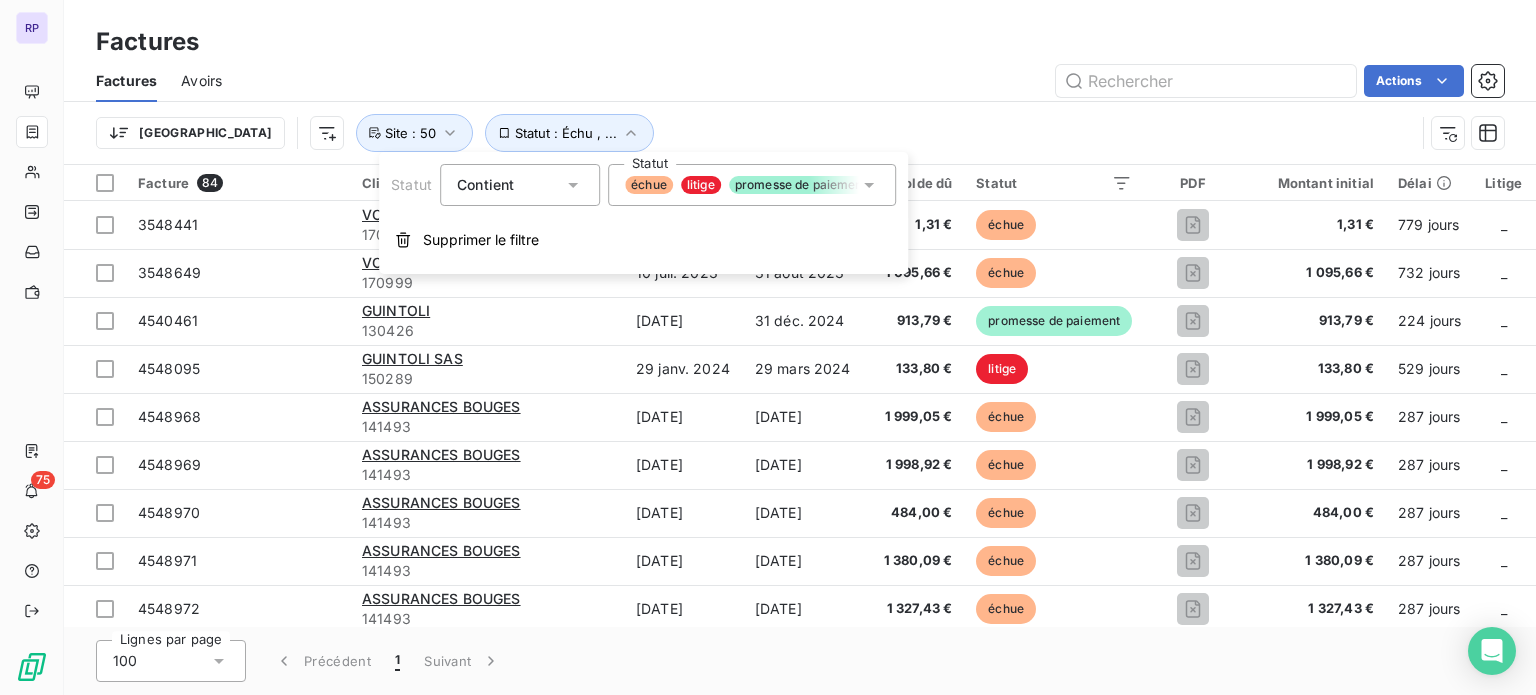 click on "Trier Statut  : Échu , ... Site  : 50" at bounding box center (755, 133) 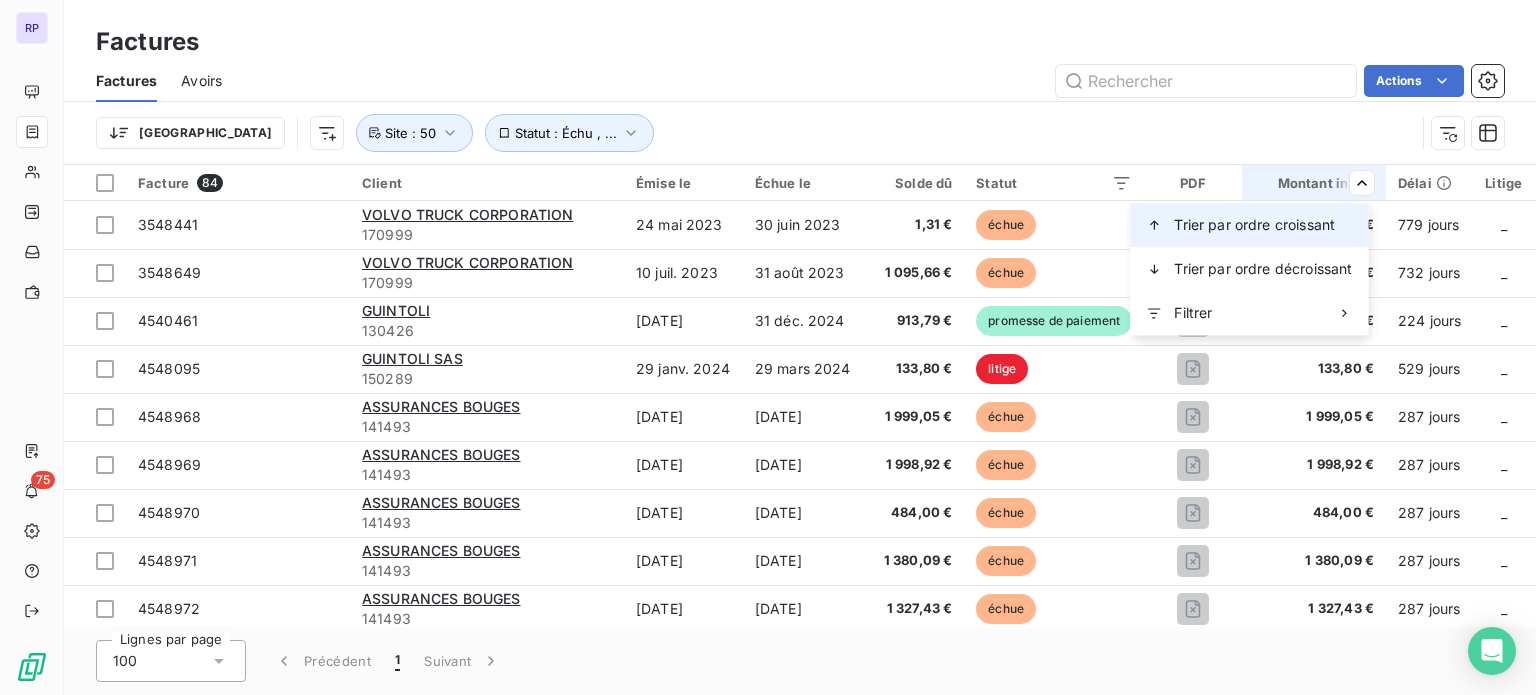 click on "Trier par ordre croissant" at bounding box center [1254, 225] 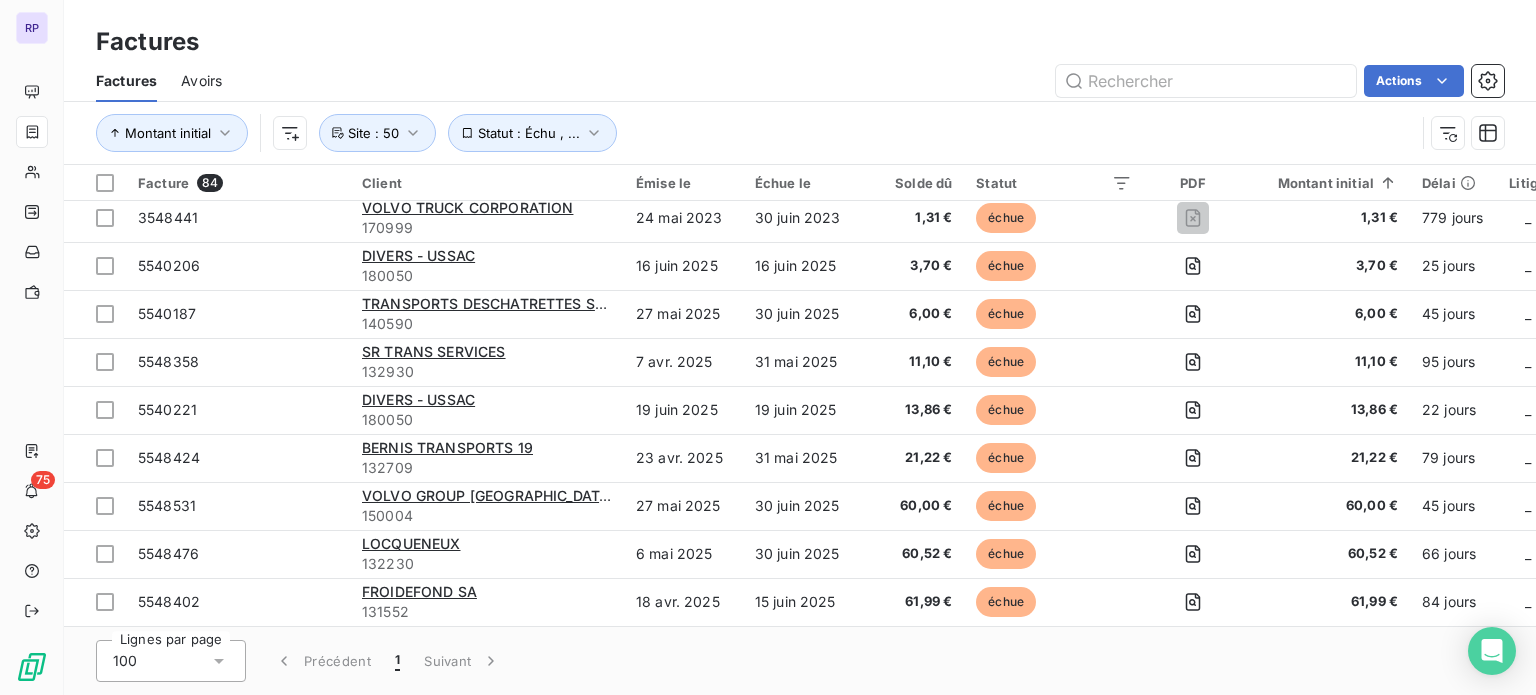 scroll, scrollTop: 0, scrollLeft: 0, axis: both 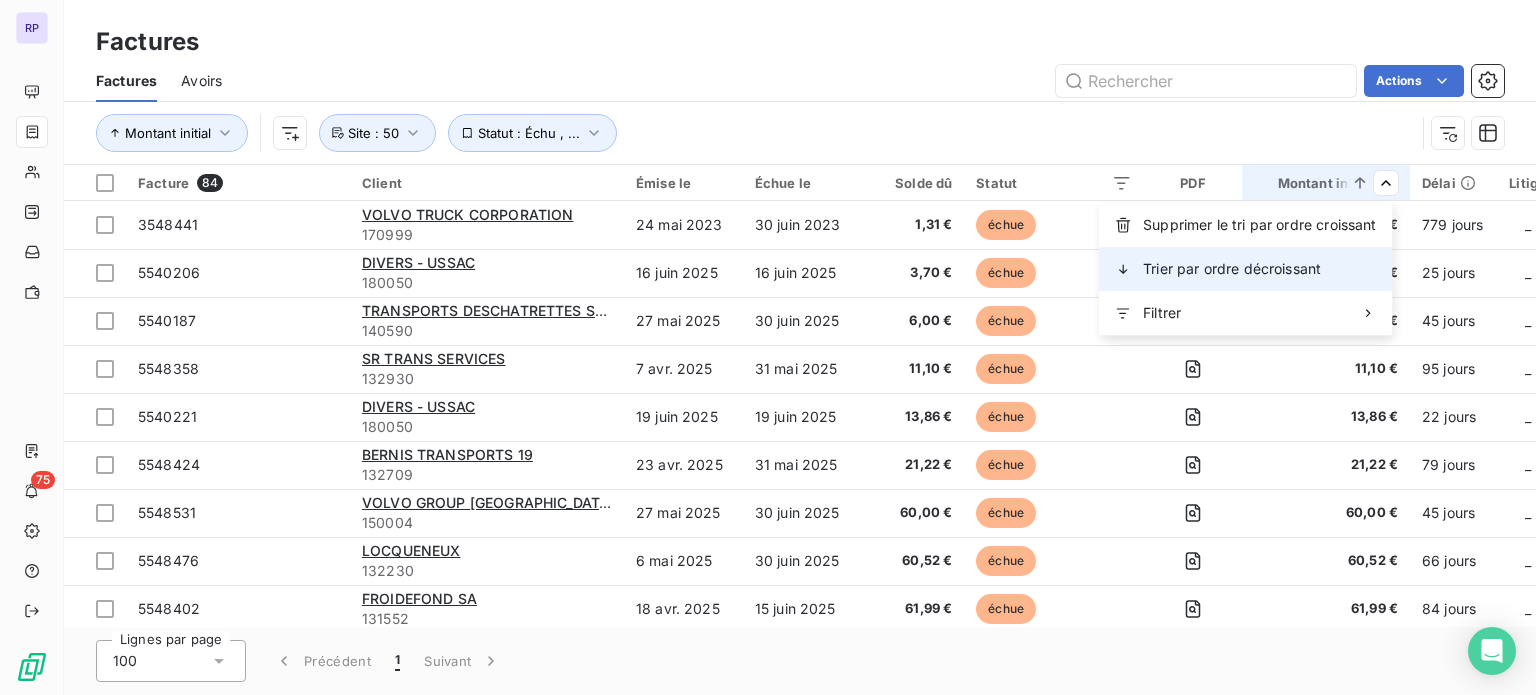 click on "Trier par ordre décroissant" at bounding box center [1245, 269] 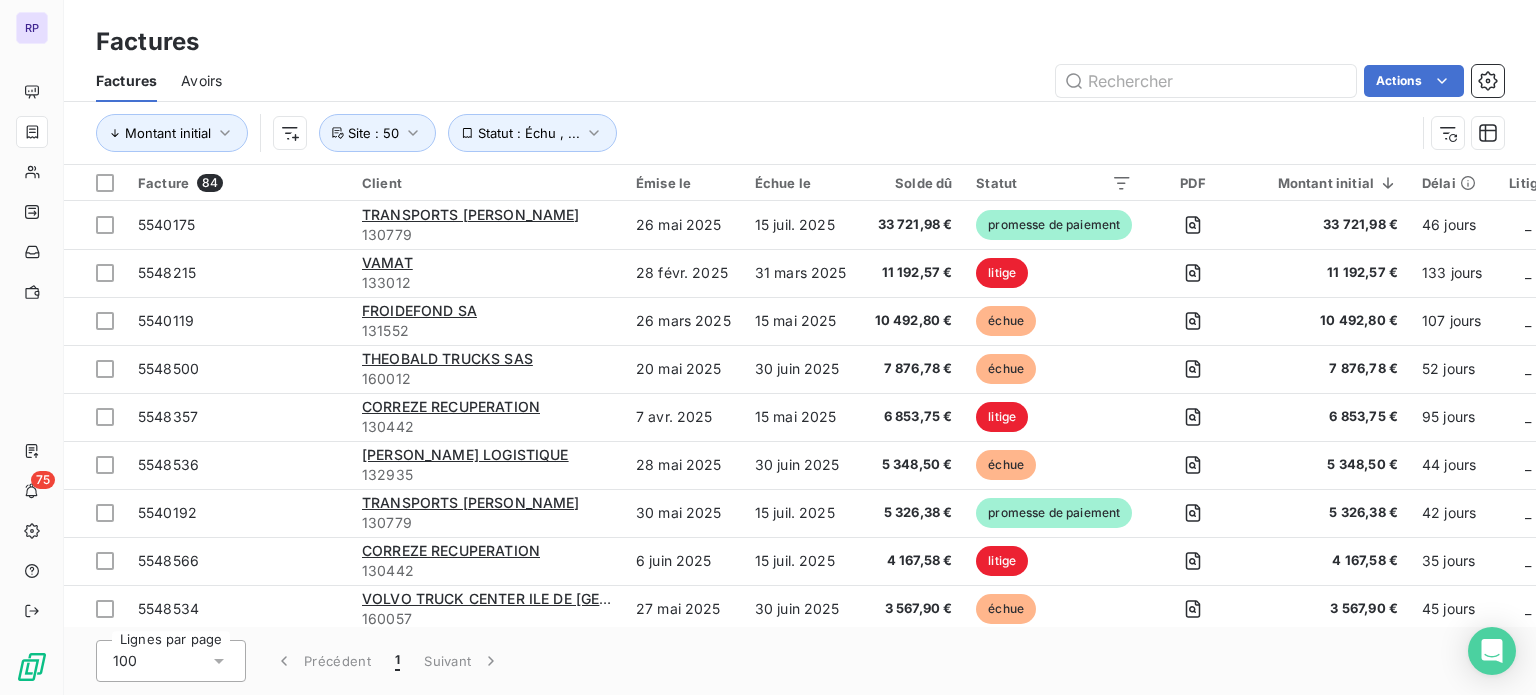 scroll, scrollTop: 214, scrollLeft: 0, axis: vertical 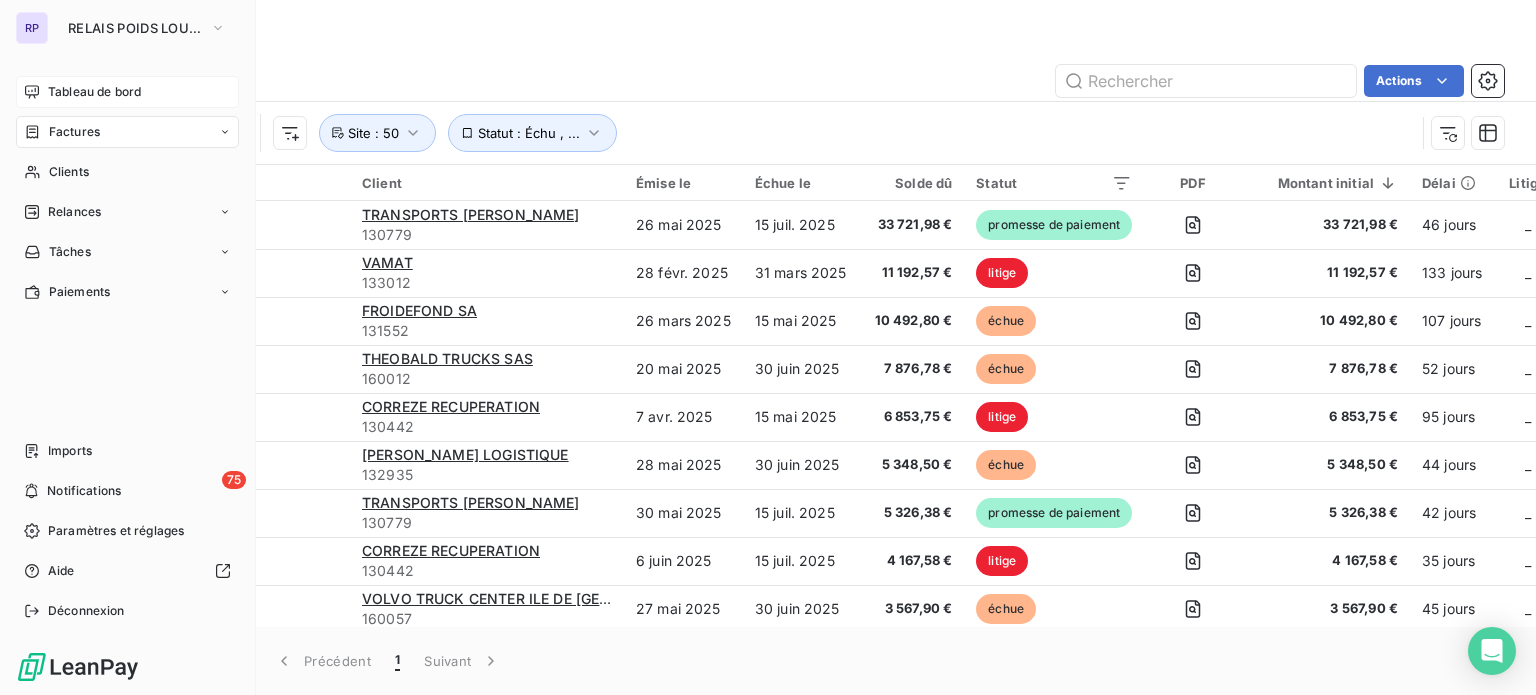 click on "Tableau de bord" at bounding box center (94, 92) 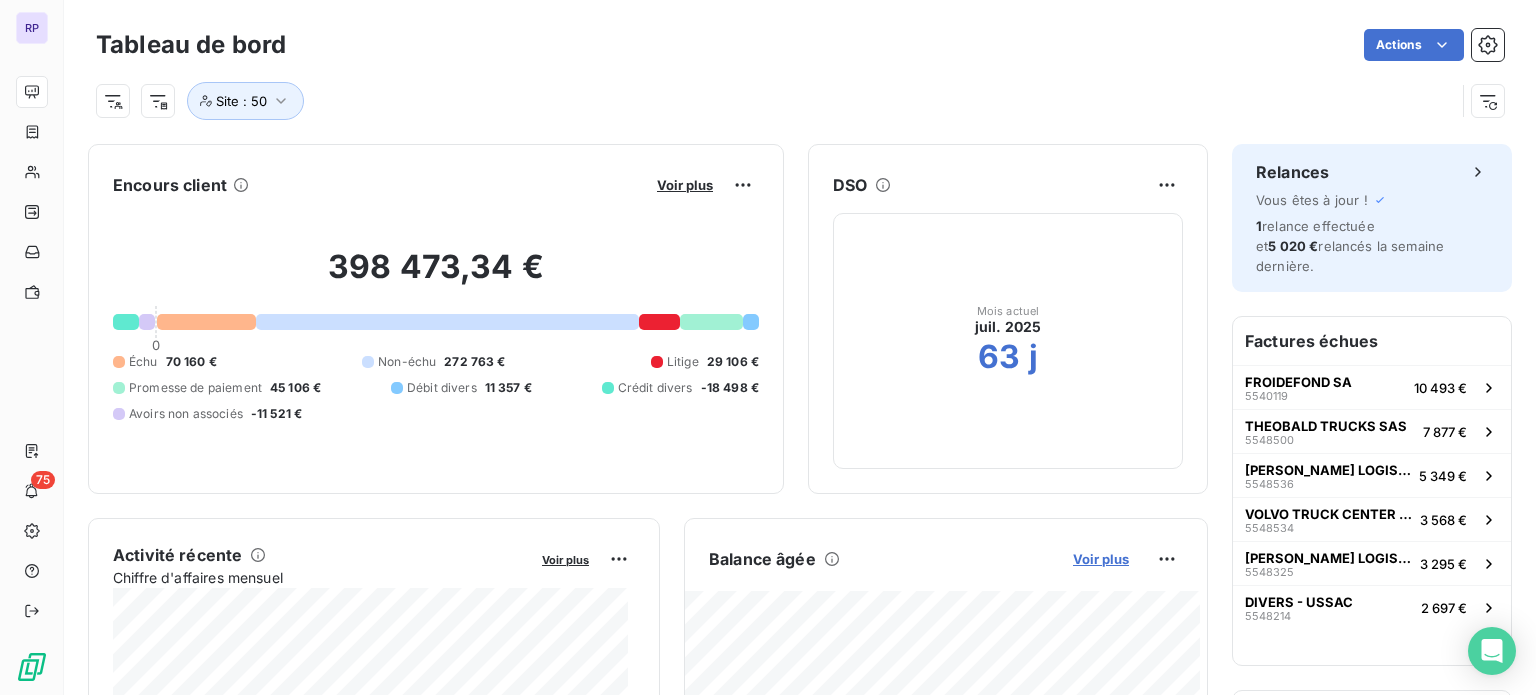 click on "Voir plus" at bounding box center [1101, 559] 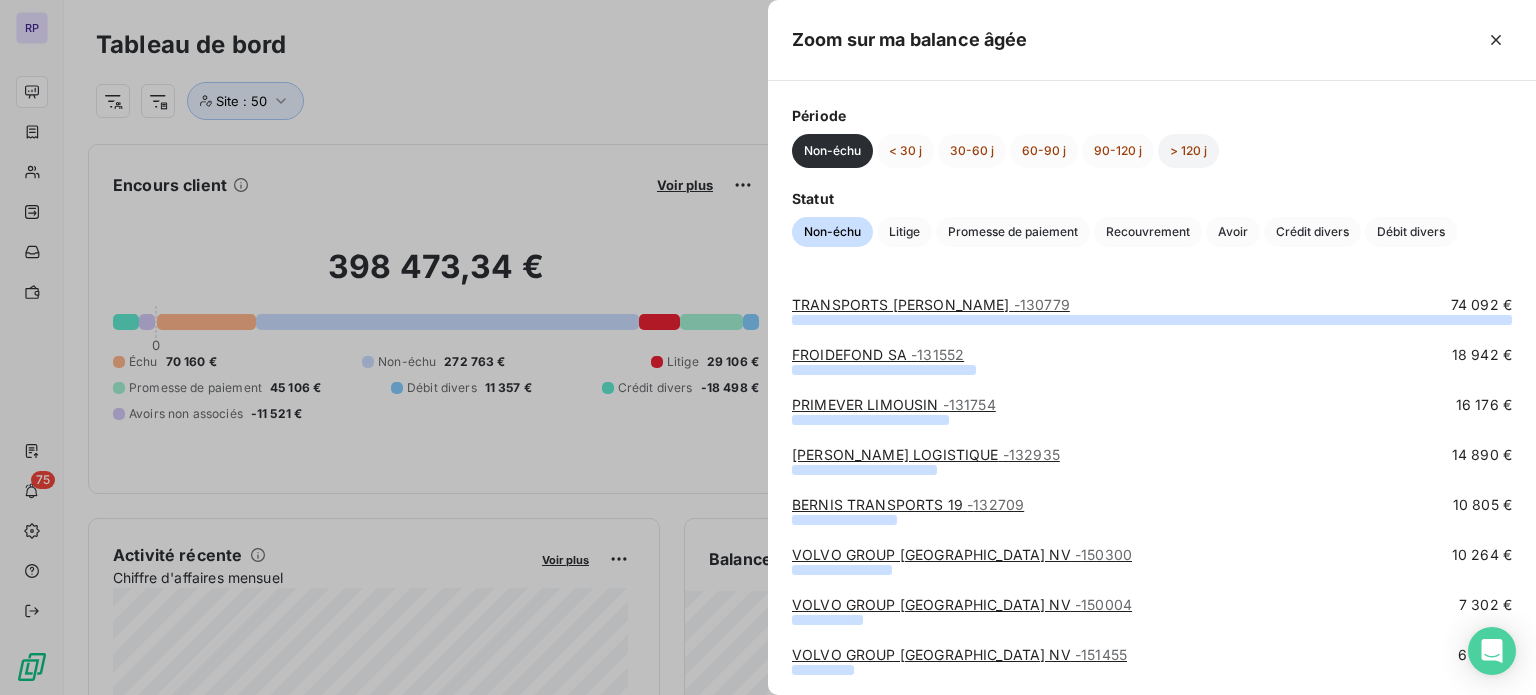 click on "> 120 j" at bounding box center (1188, 151) 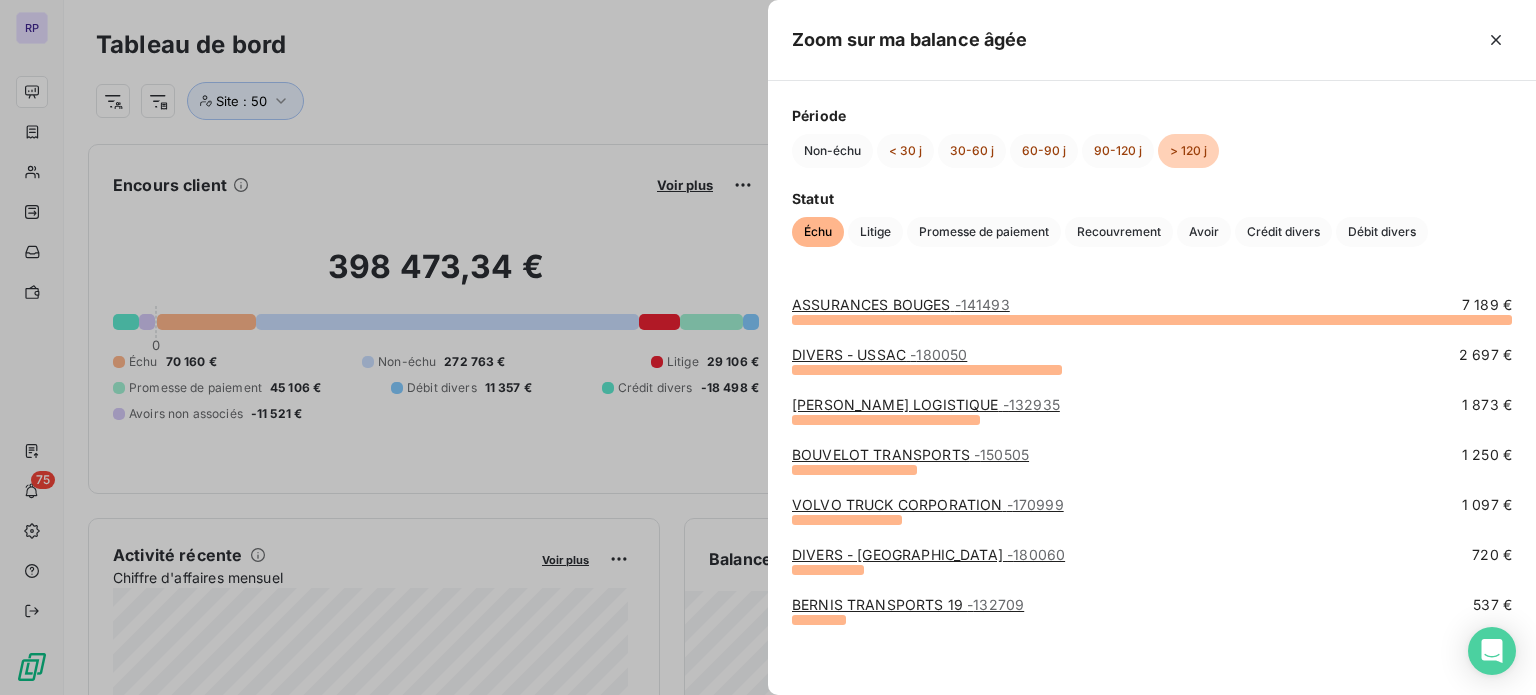 click on "-  132709" at bounding box center (995, 604) 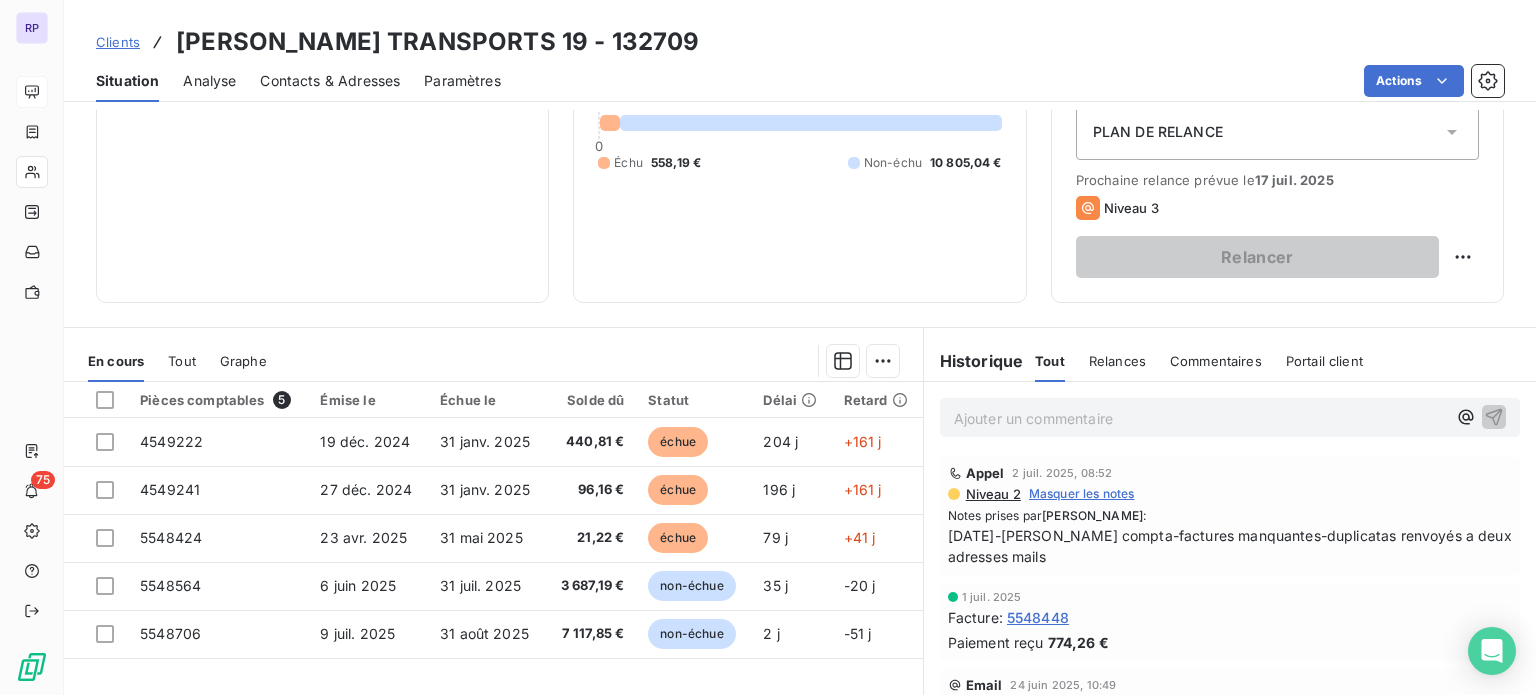 scroll, scrollTop: 224, scrollLeft: 0, axis: vertical 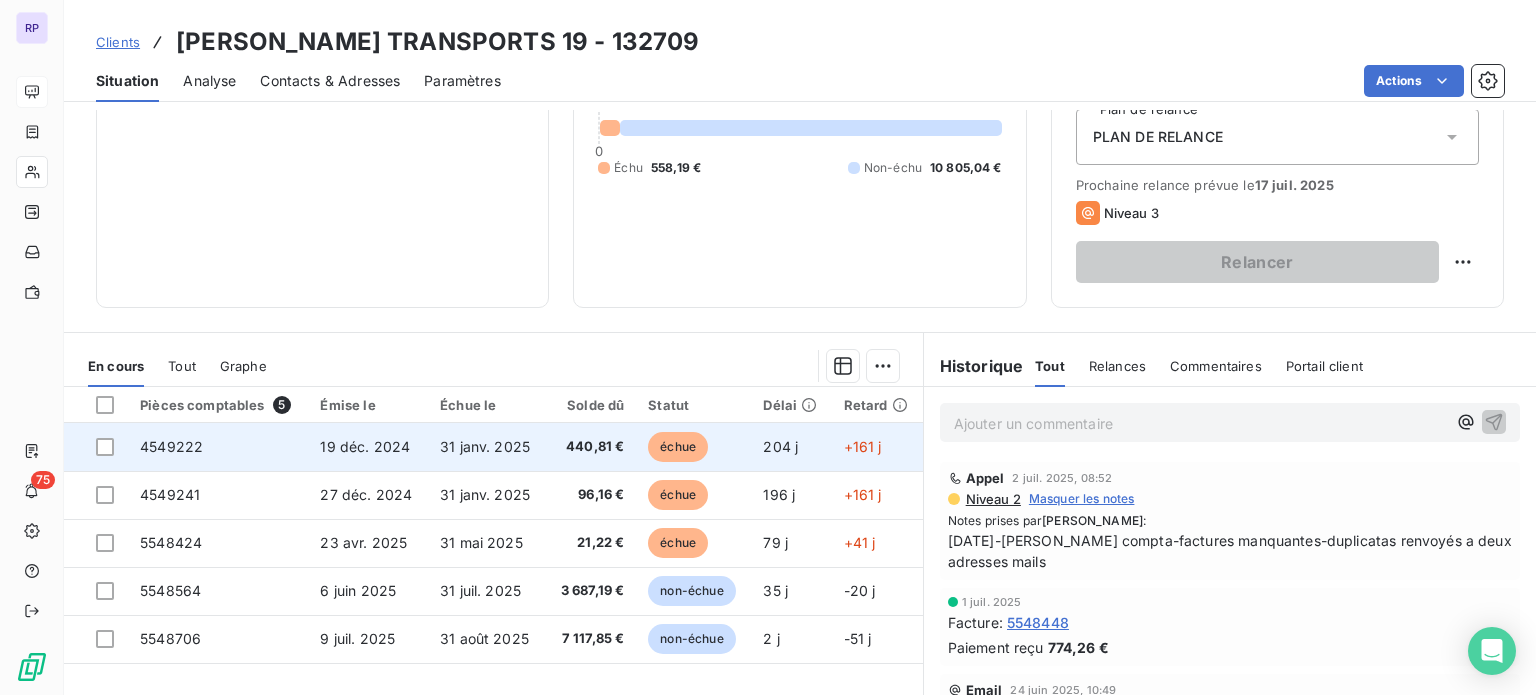 click on "440,81 €" at bounding box center [591, 447] 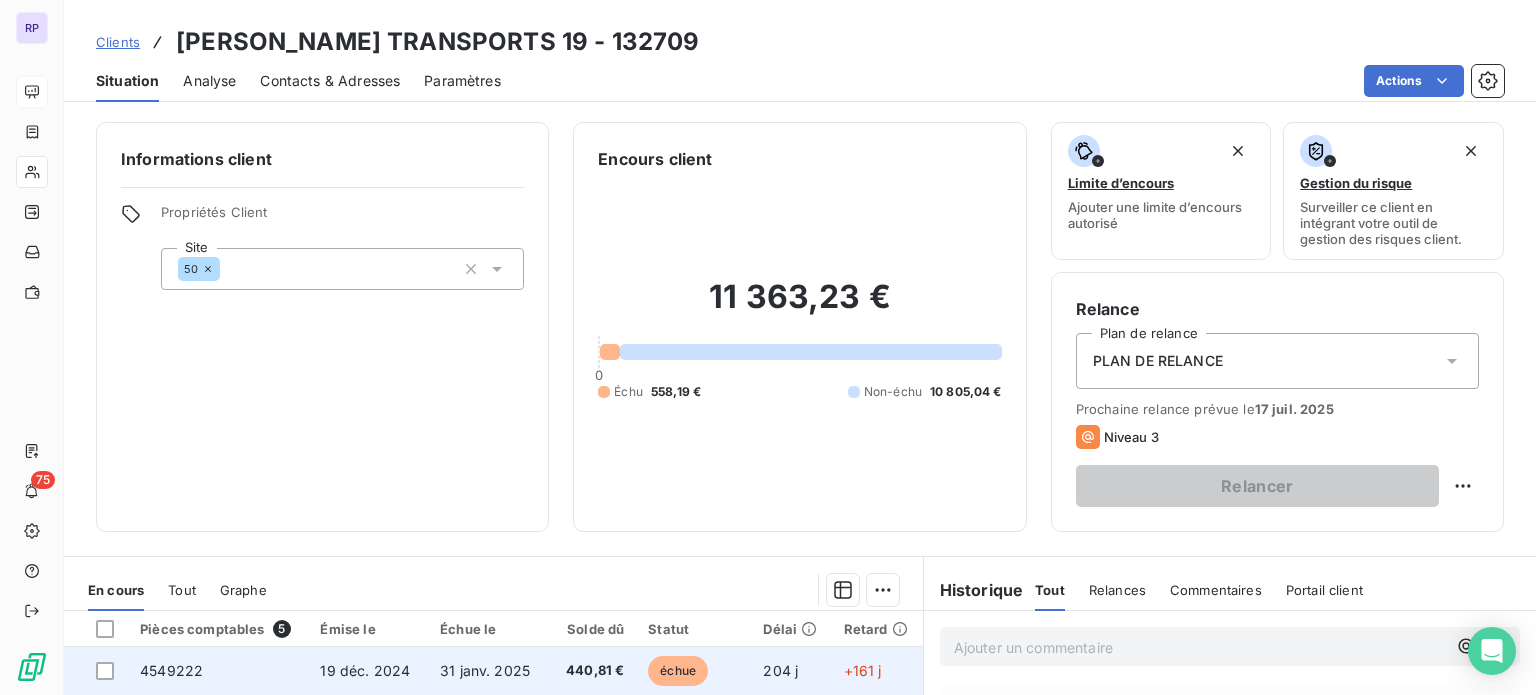 click on "31 janv. 2025" at bounding box center [485, 670] 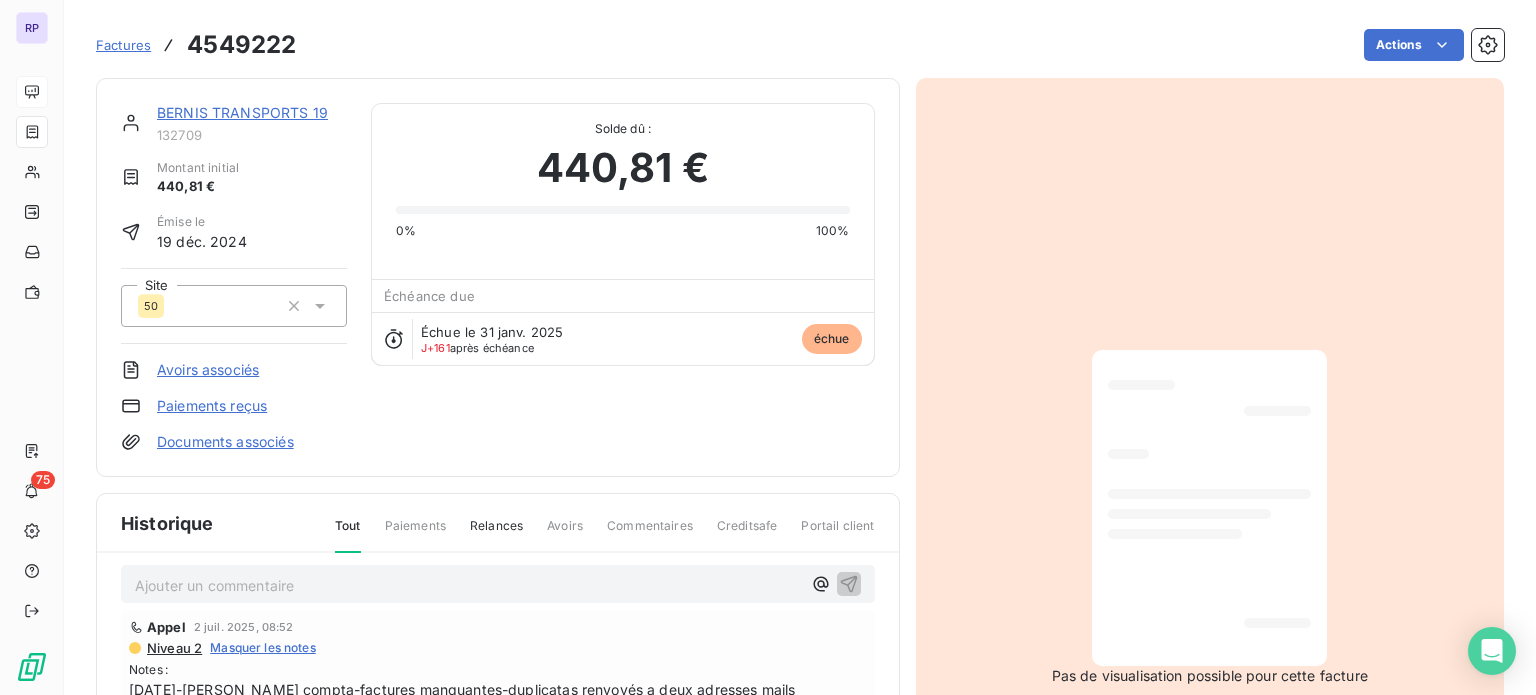 scroll, scrollTop: 0, scrollLeft: 0, axis: both 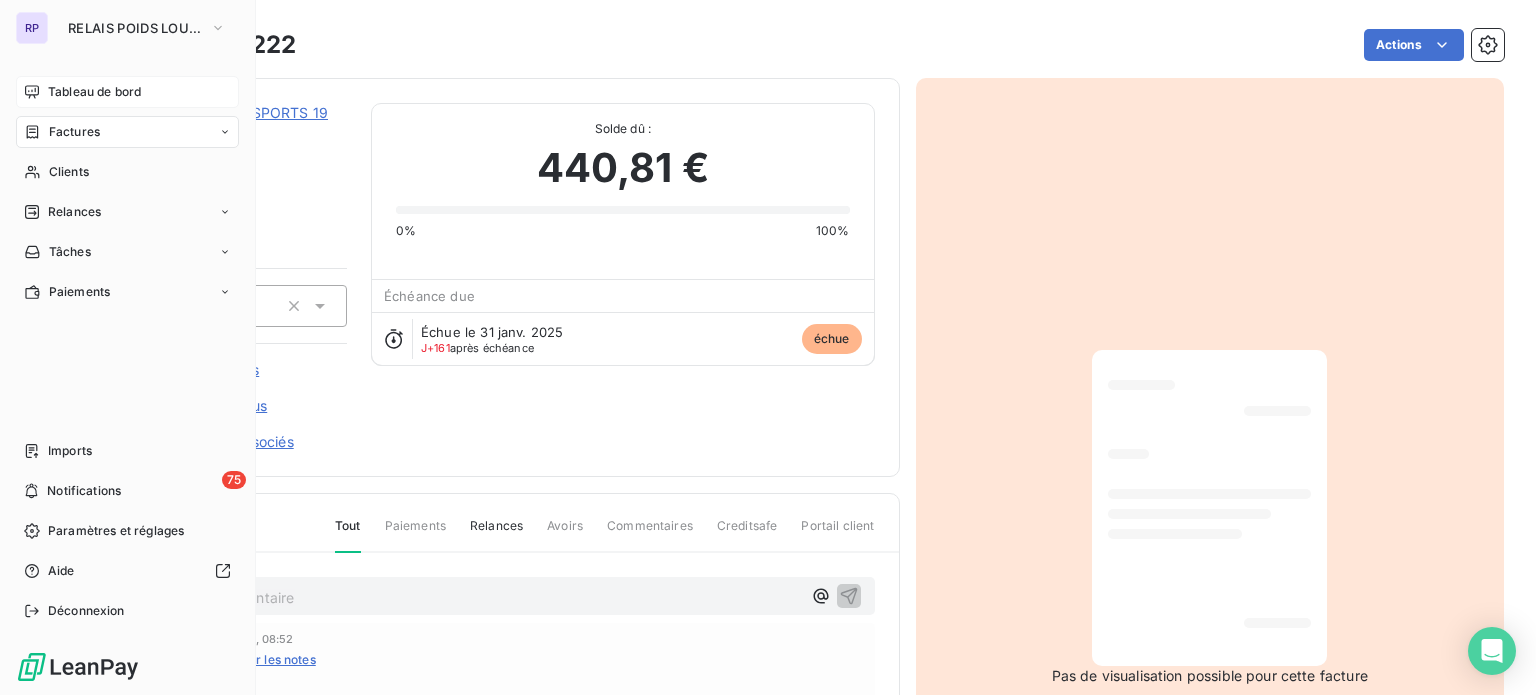 click on "Tableau de bord" at bounding box center (94, 92) 